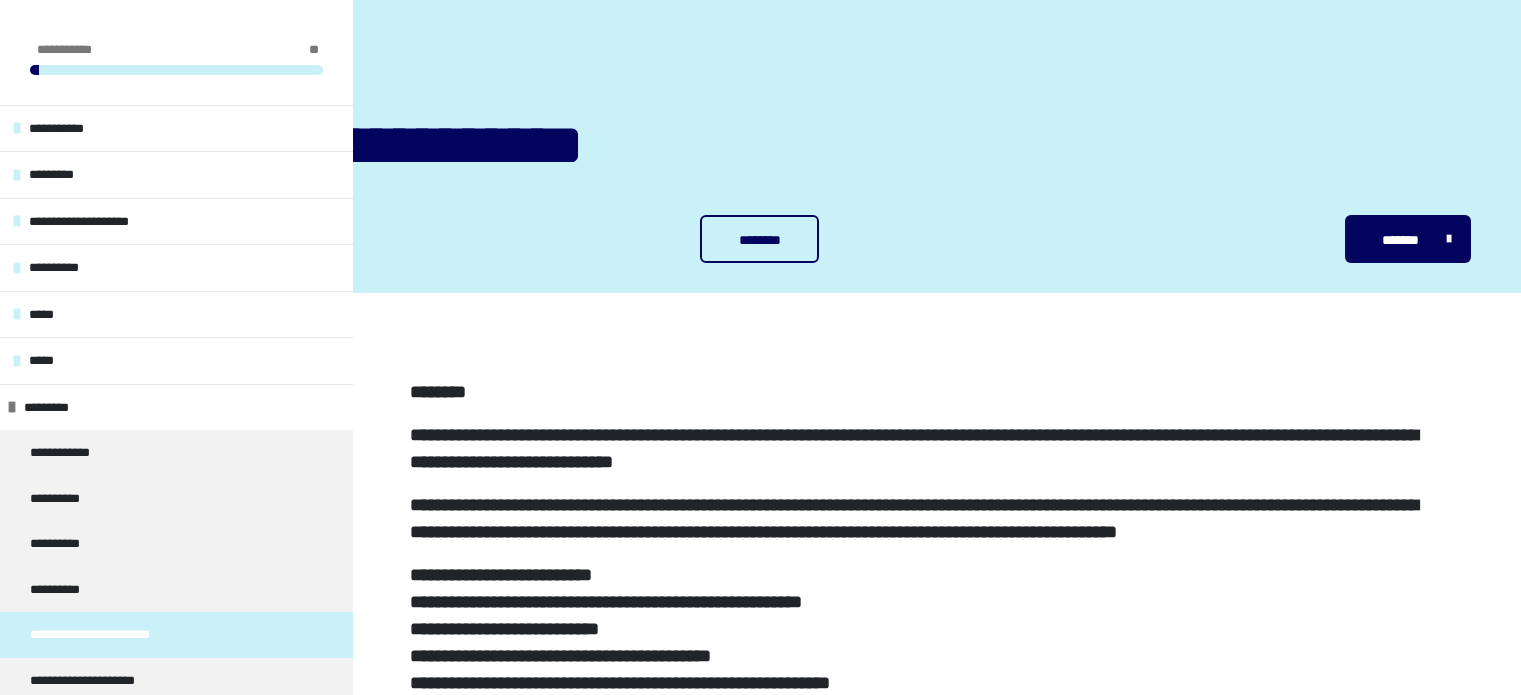 scroll, scrollTop: 613, scrollLeft: 0, axis: vertical 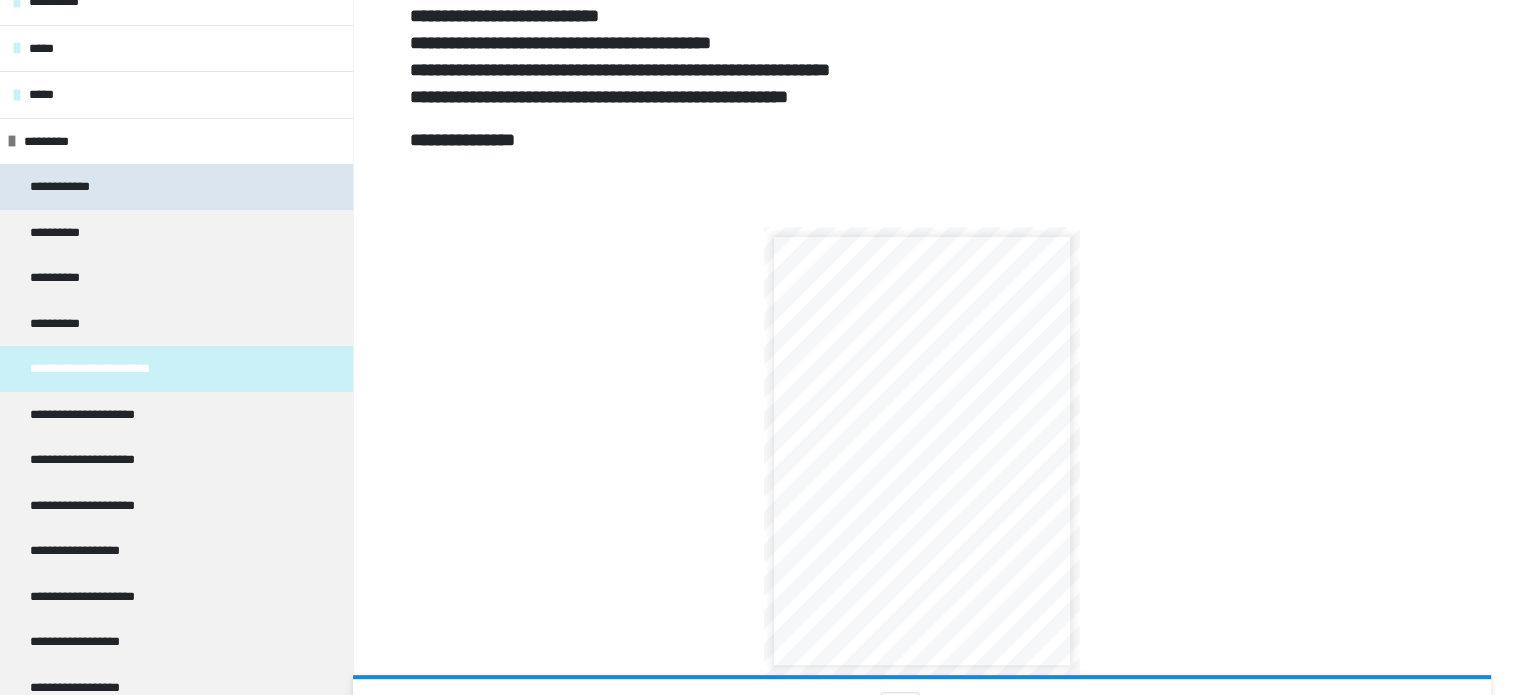 click on "**********" at bounding box center (70, 187) 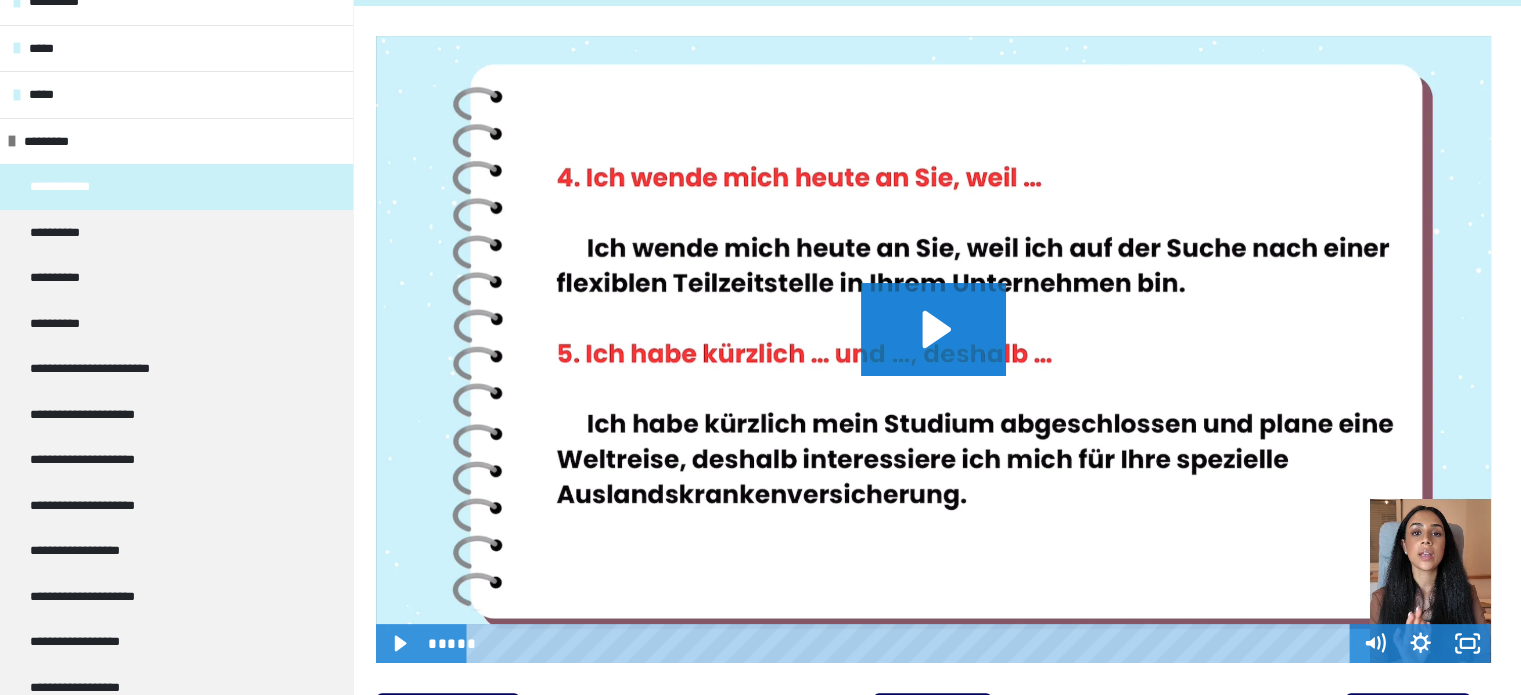 scroll, scrollTop: 281, scrollLeft: 0, axis: vertical 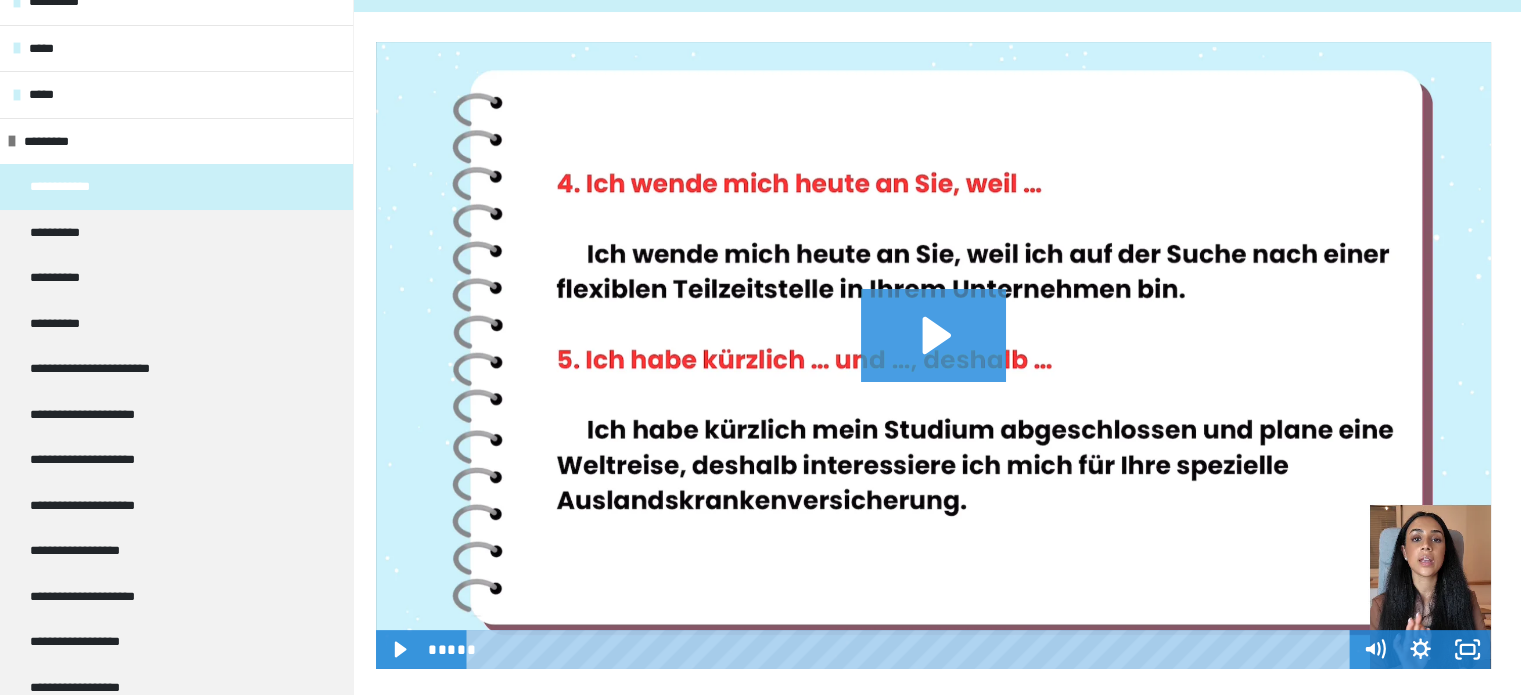 click 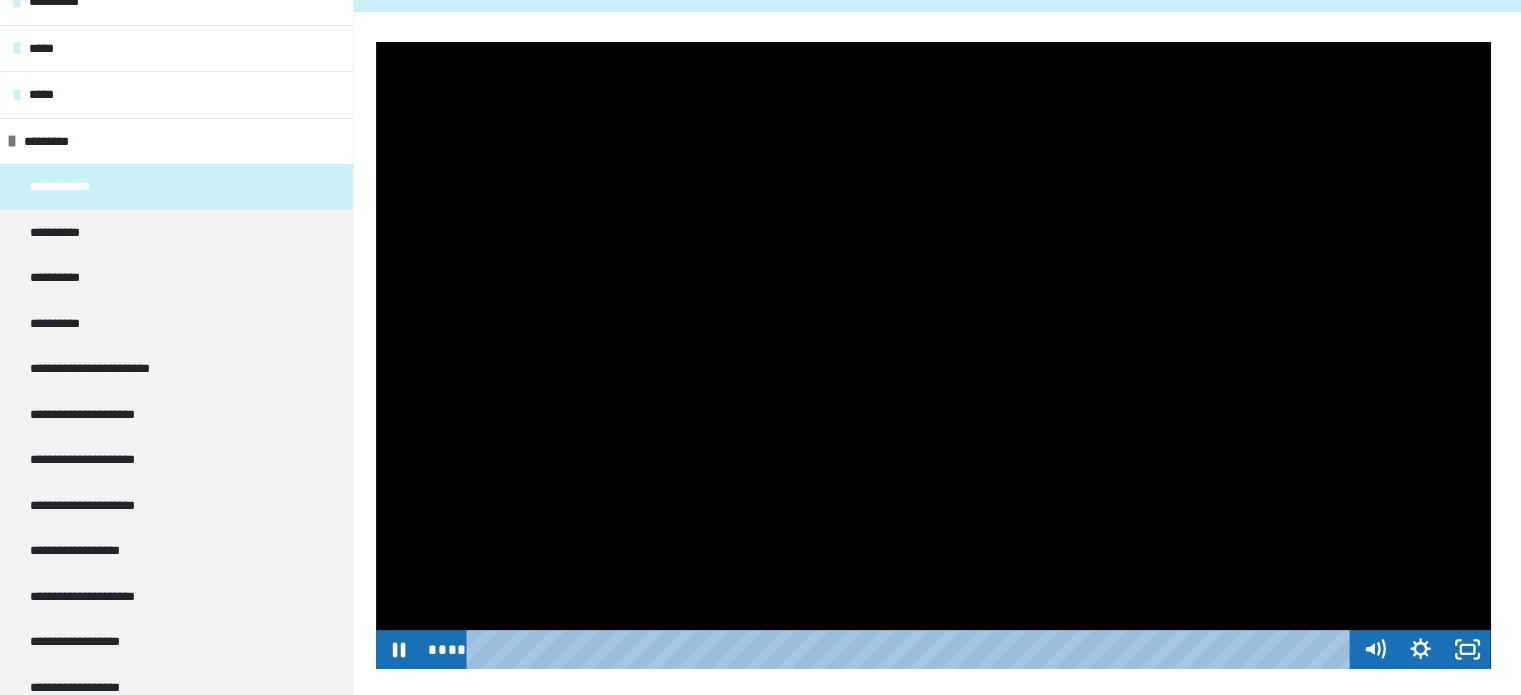 type 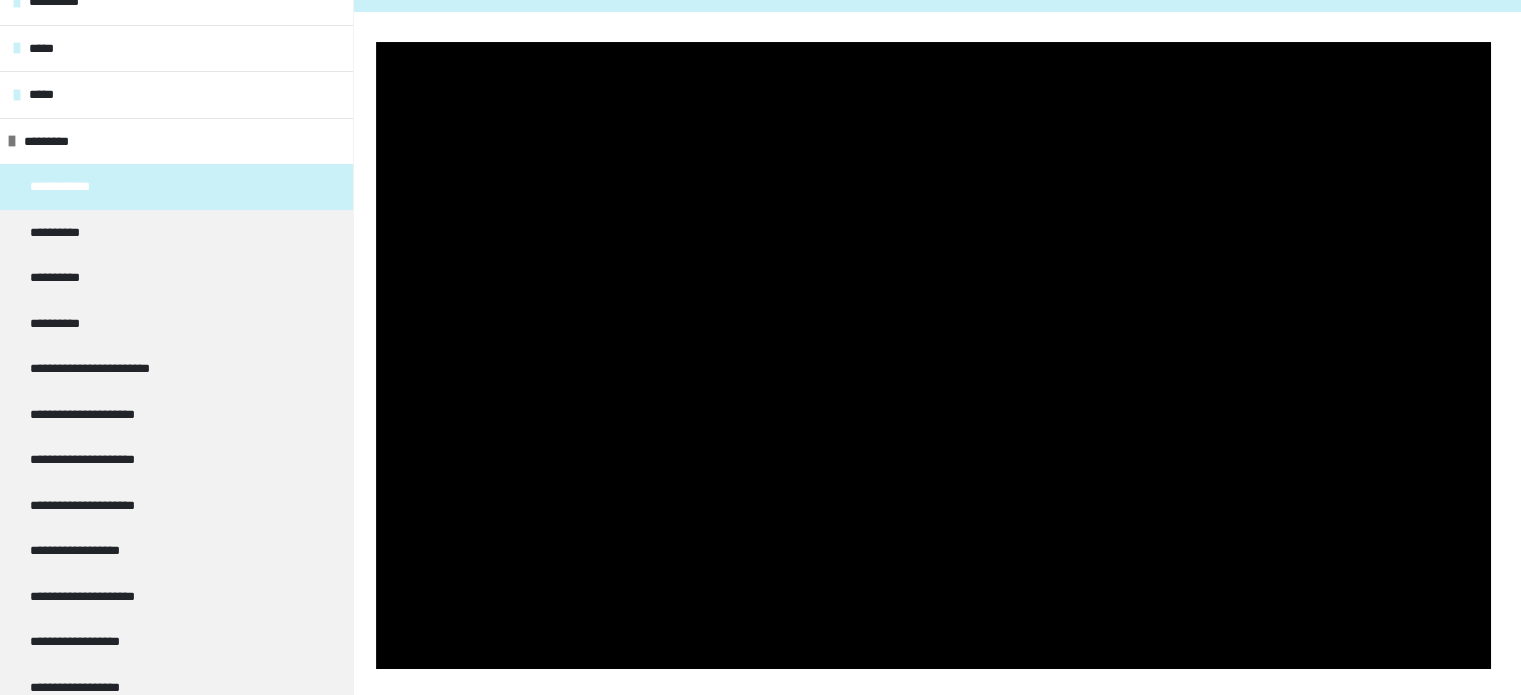 click at bounding box center (376, 42) 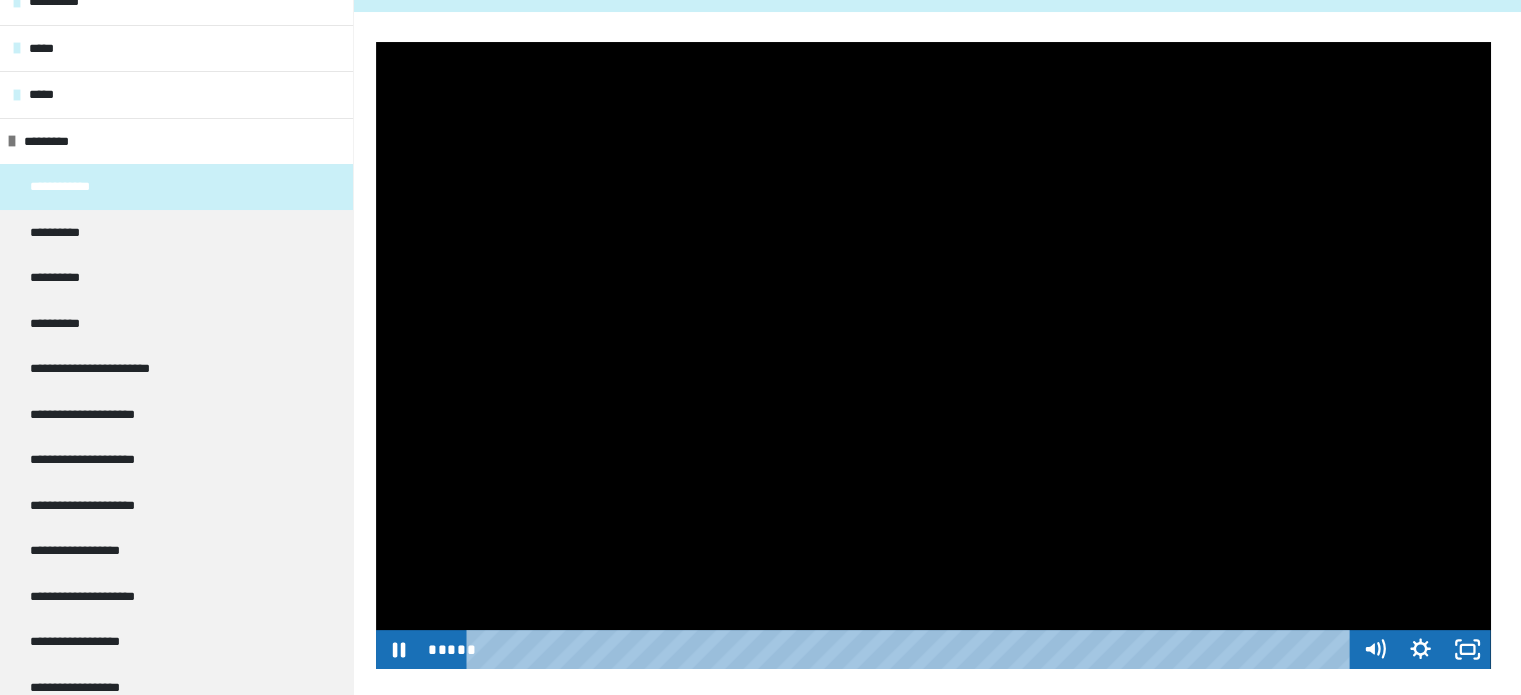click at bounding box center [376, 42] 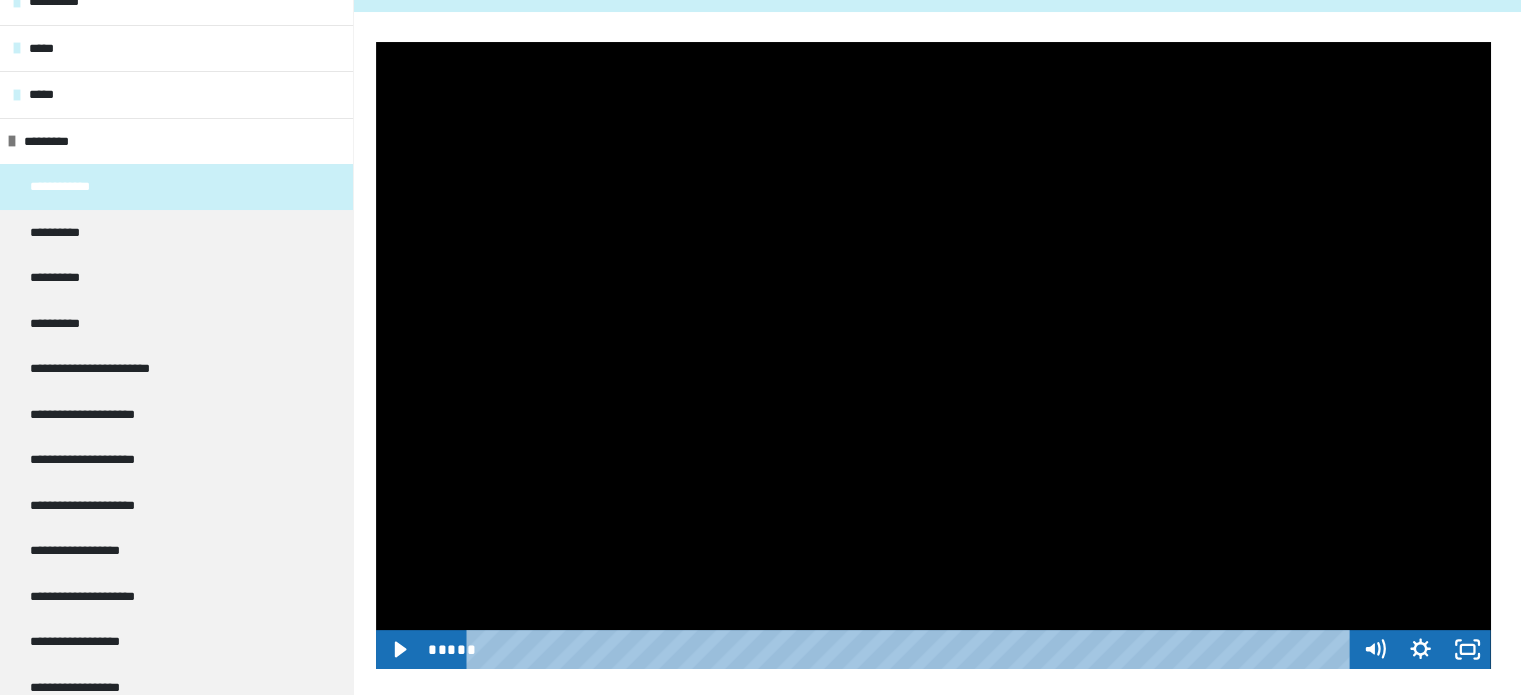 click at bounding box center (376, 42) 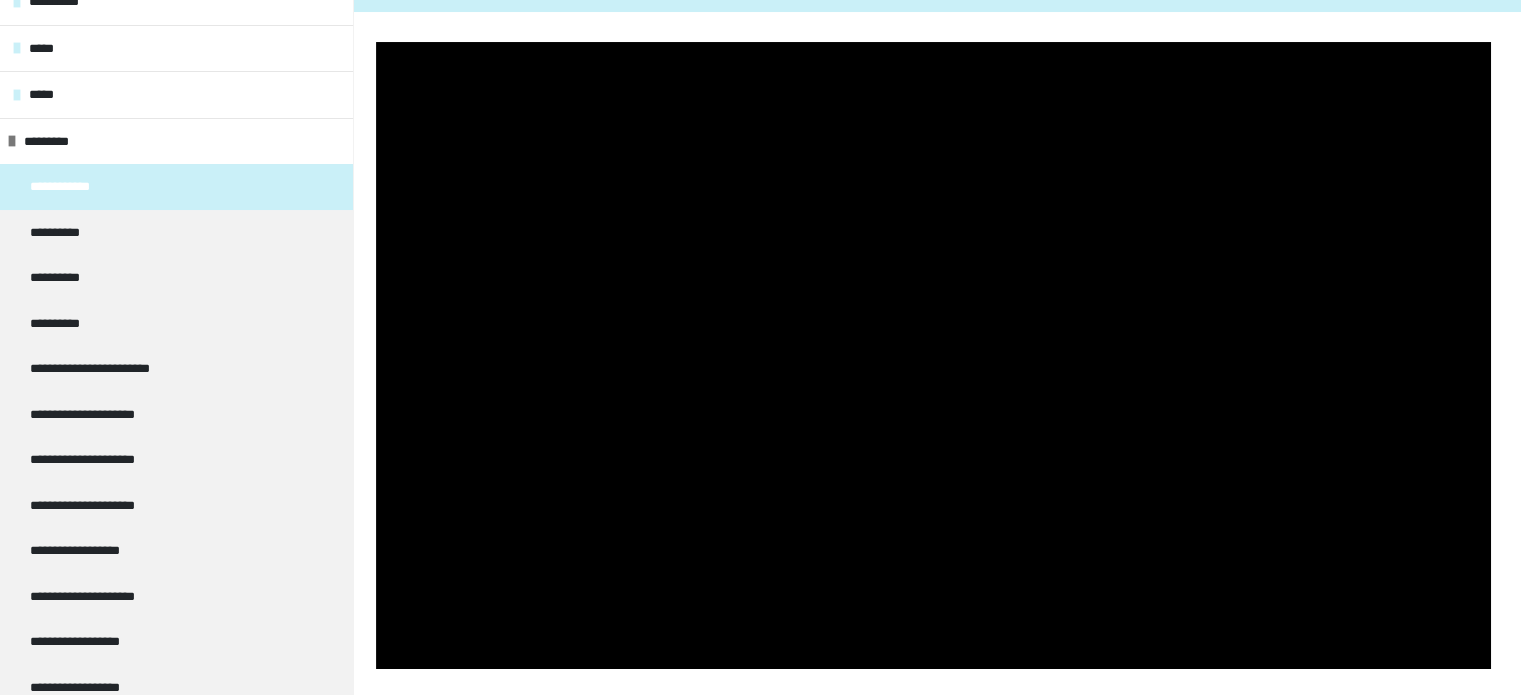 click at bounding box center [376, 42] 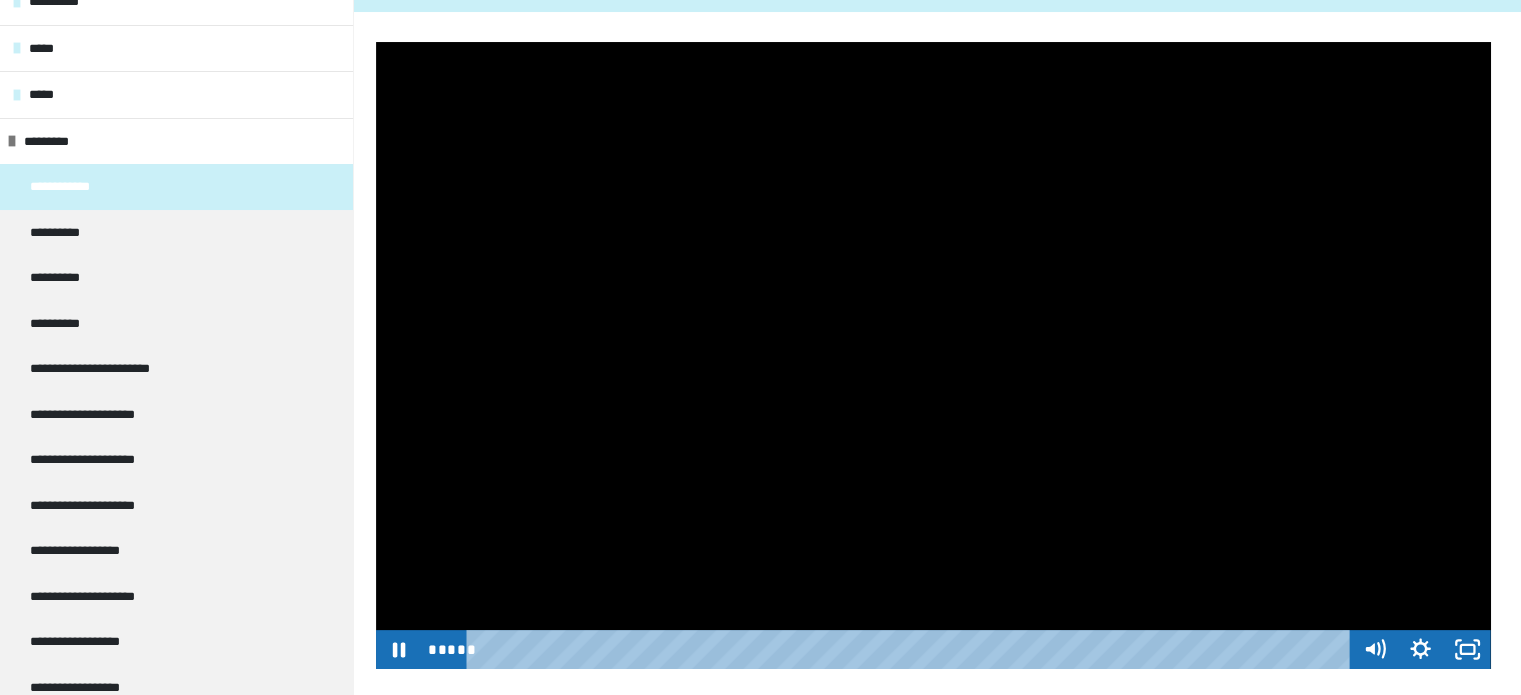 click at bounding box center (376, 42) 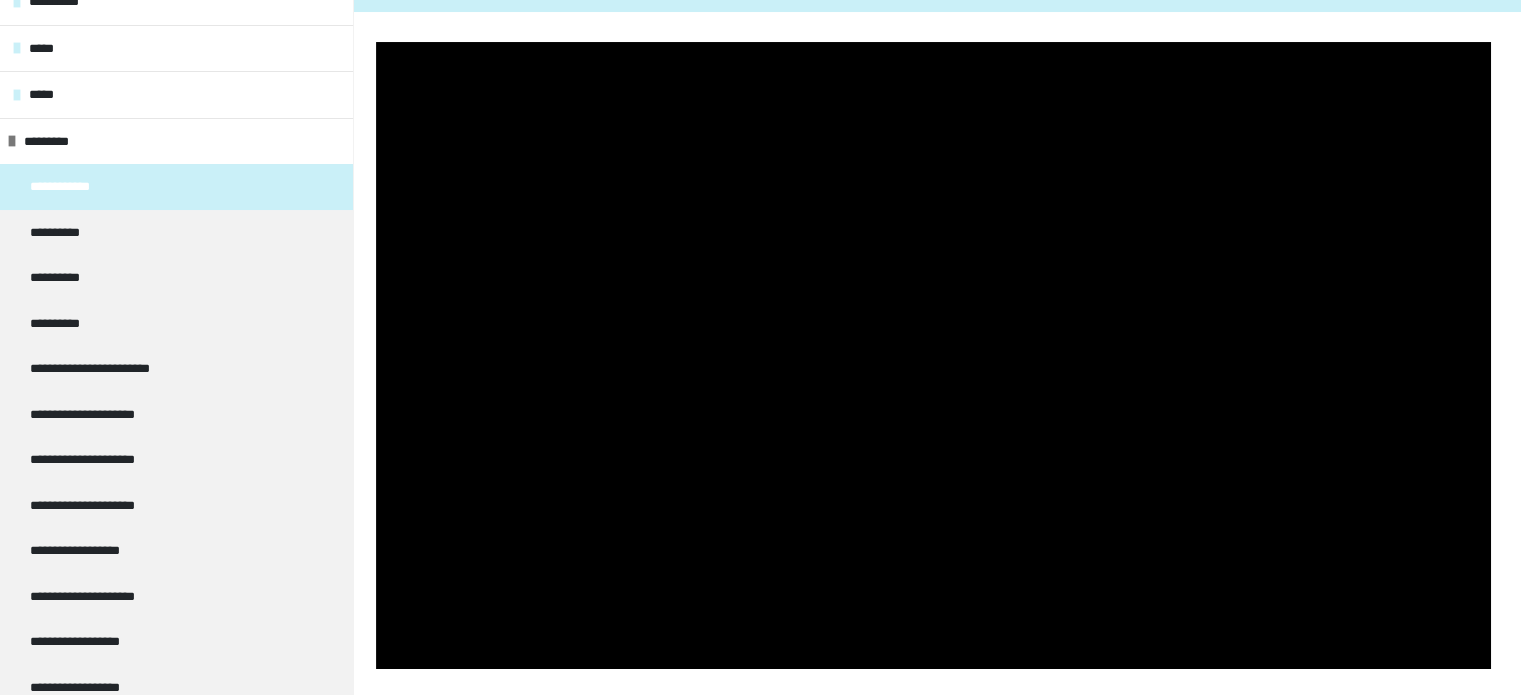 click at bounding box center [376, 42] 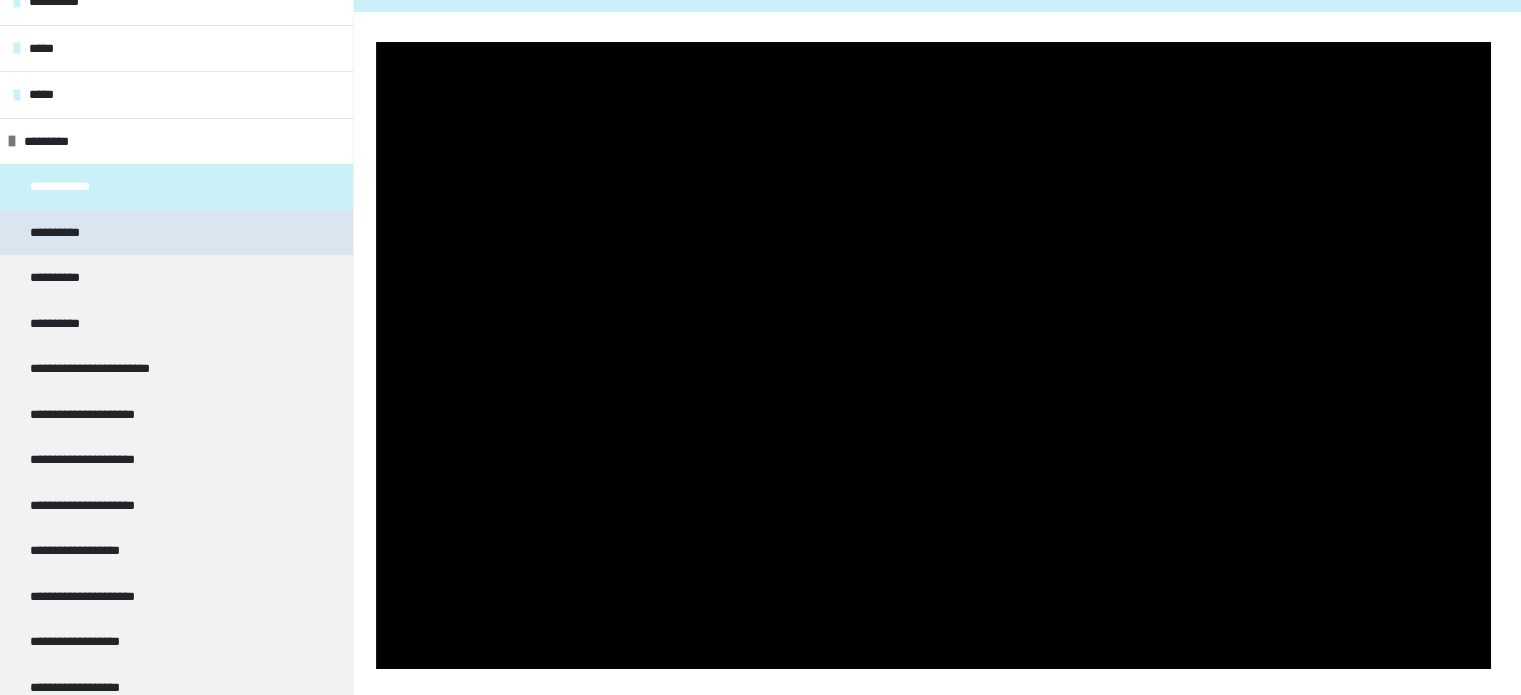 click on "**********" at bounding box center [59, 233] 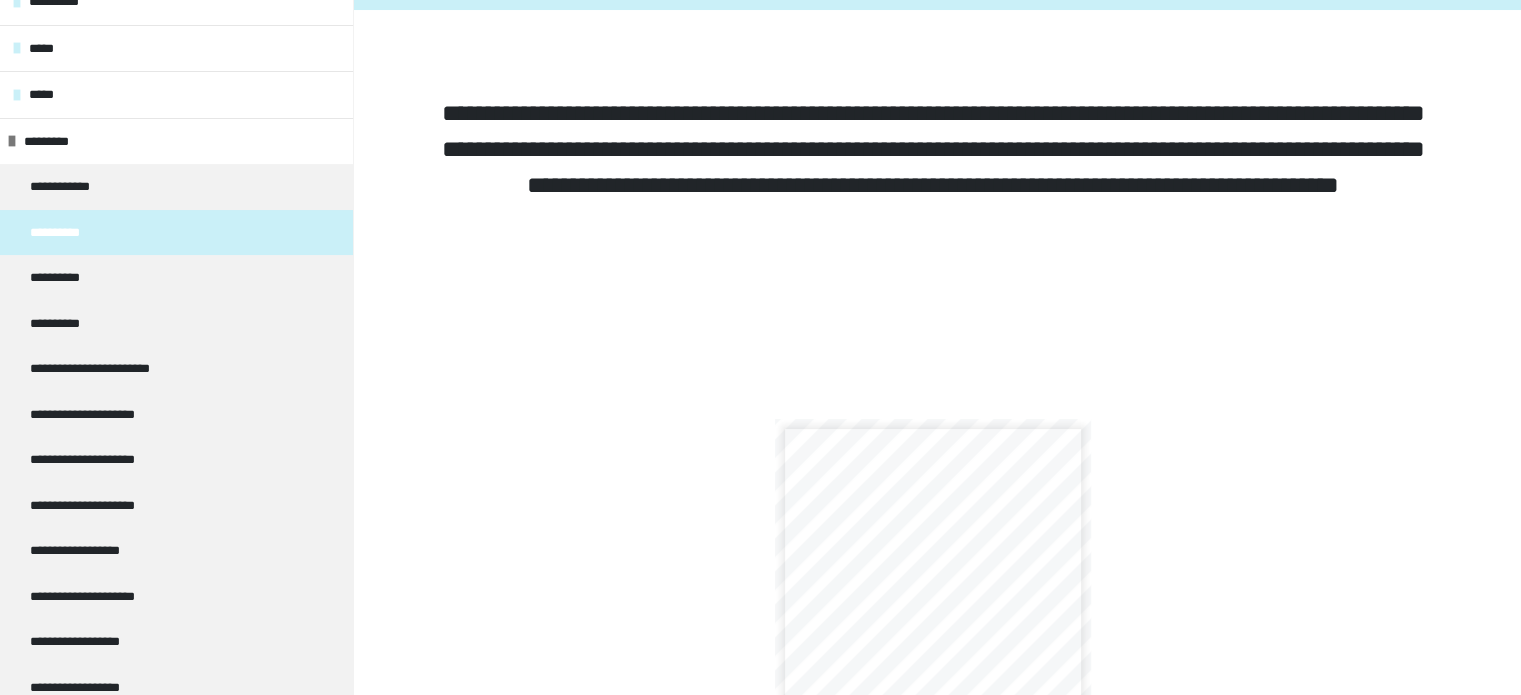 scroll, scrollTop: 644, scrollLeft: 0, axis: vertical 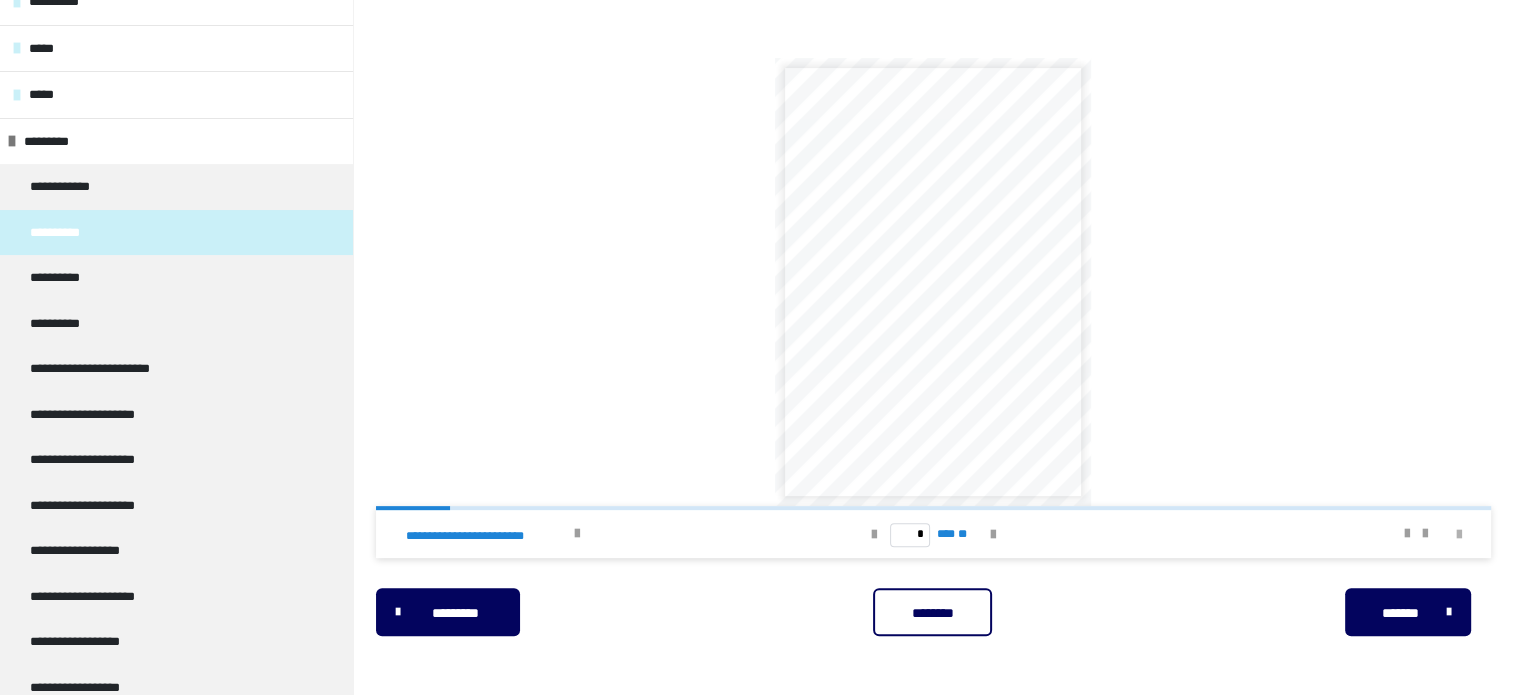 click at bounding box center [1459, 535] 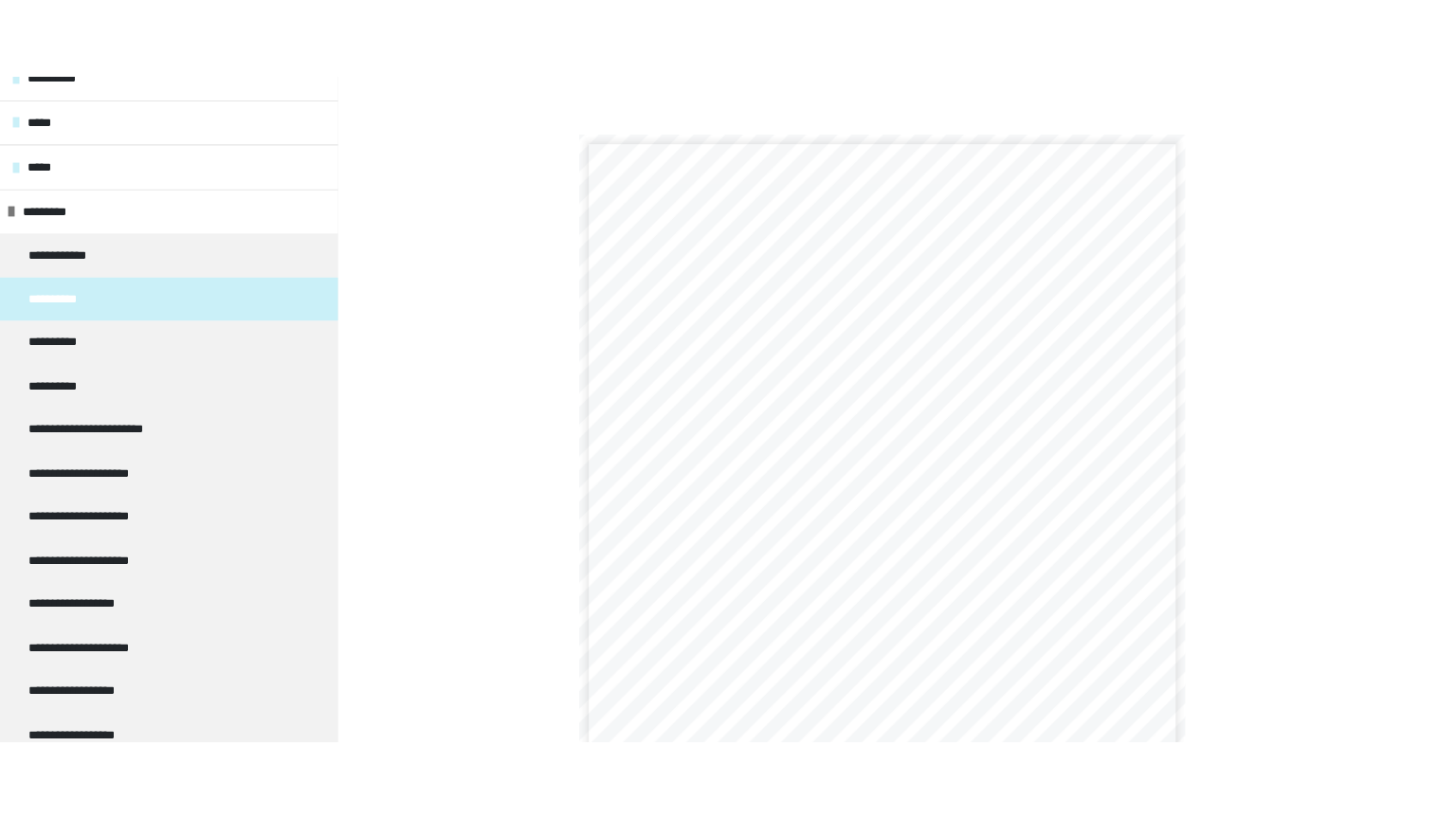scroll, scrollTop: 452, scrollLeft: 0, axis: vertical 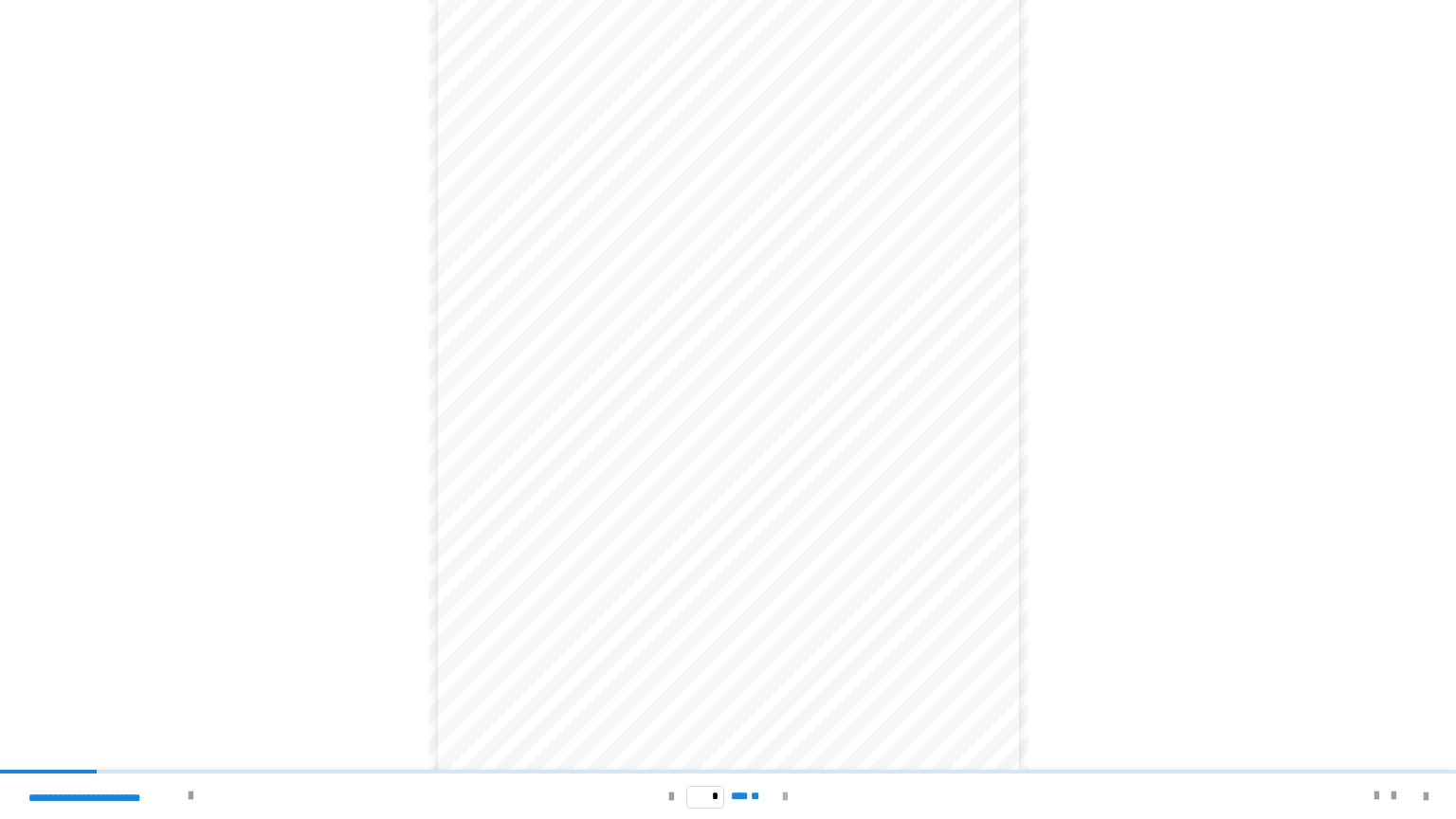 click at bounding box center (785, 797) 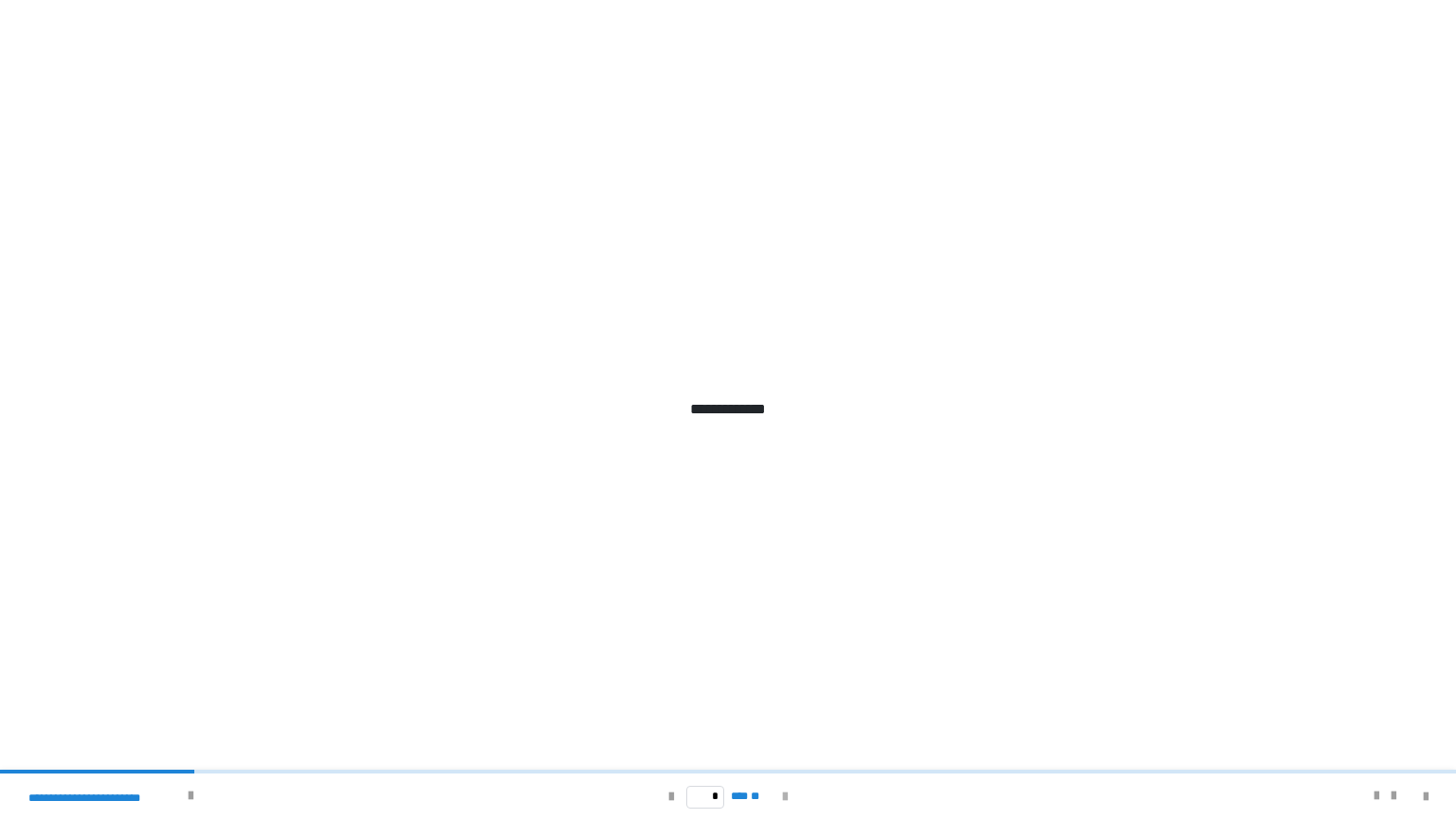 scroll, scrollTop: 0, scrollLeft: 0, axis: both 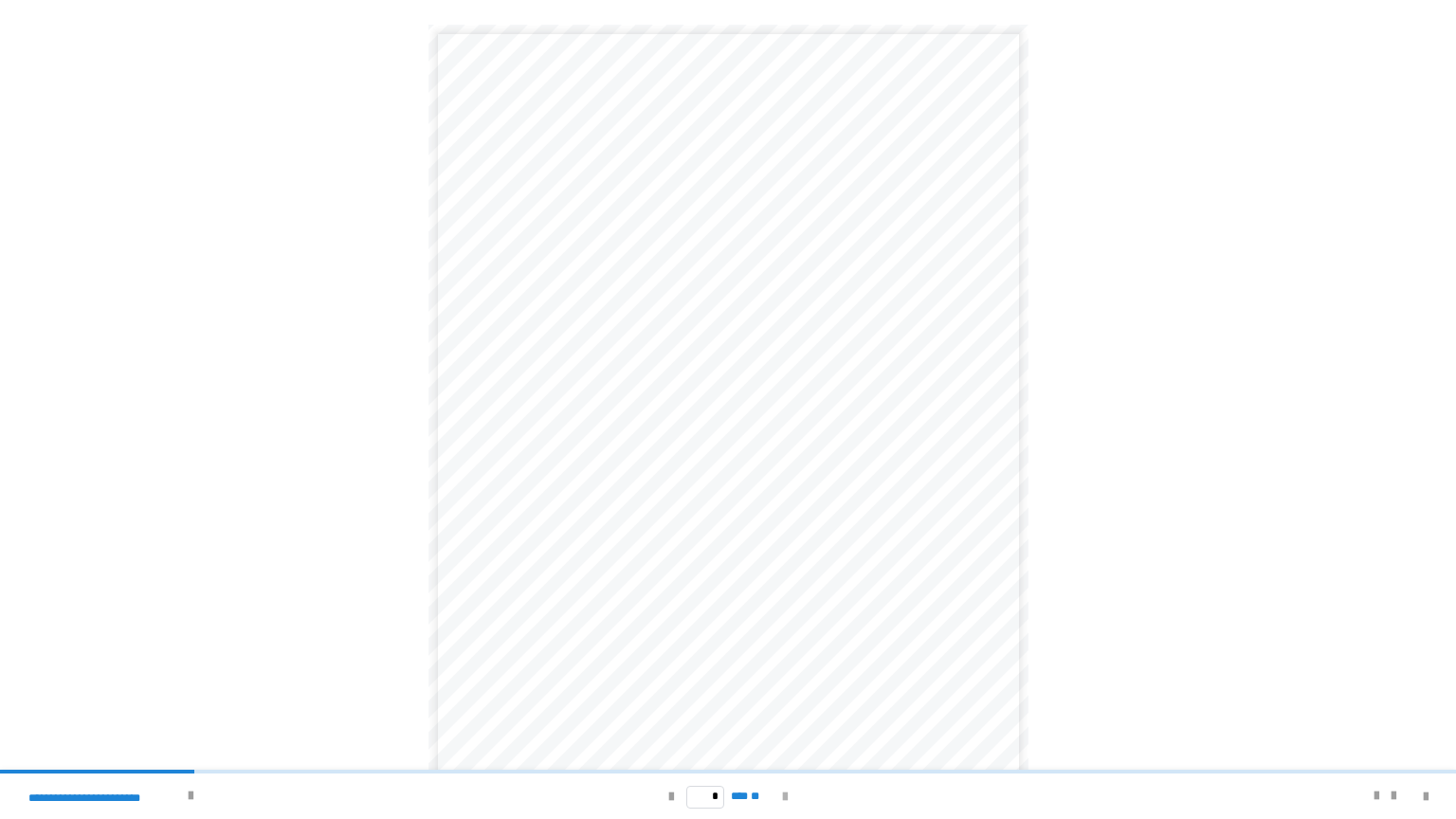 click at bounding box center (785, 797) 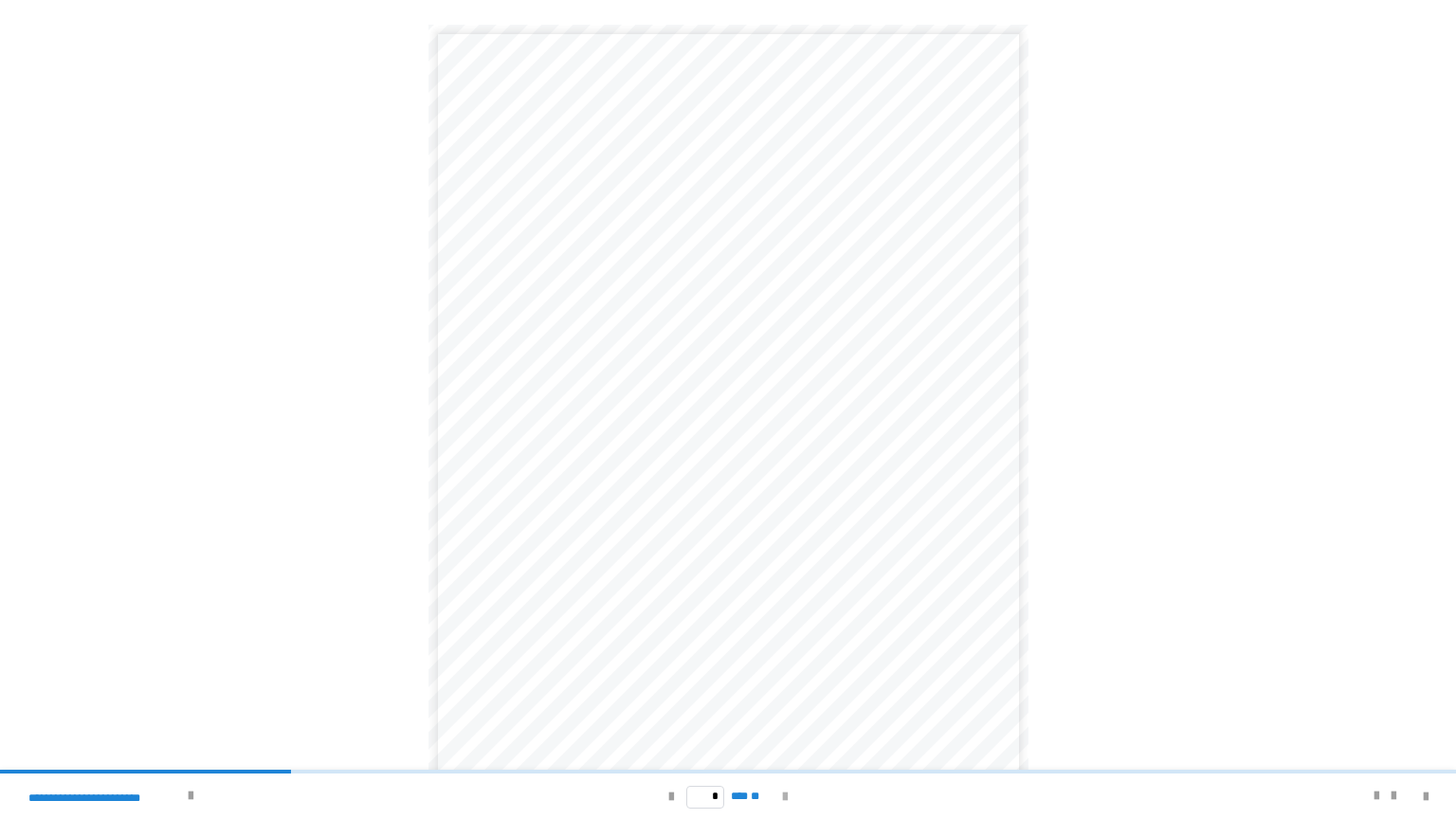 click at bounding box center [785, 797] 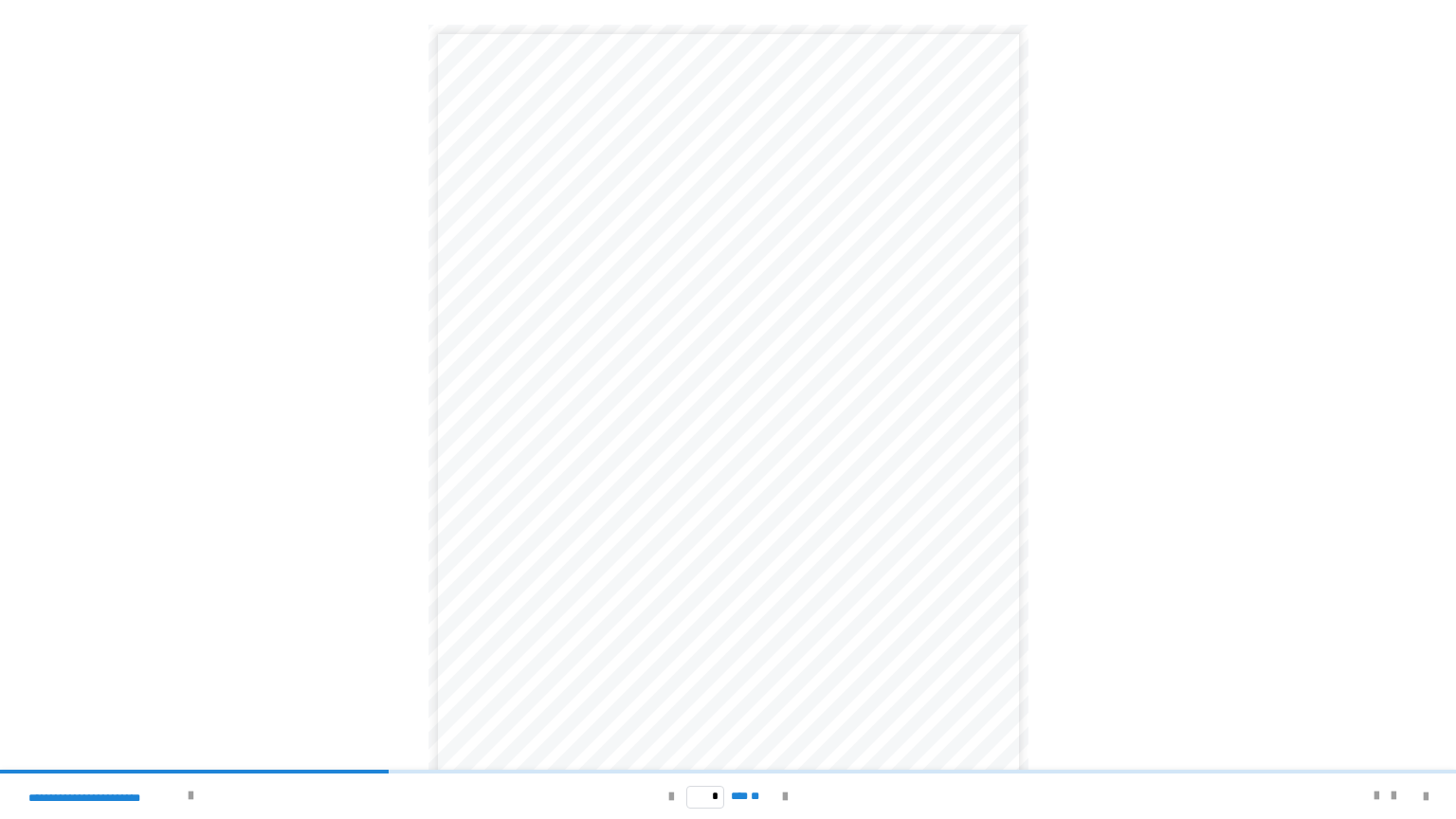 scroll, scrollTop: 55, scrollLeft: 0, axis: vertical 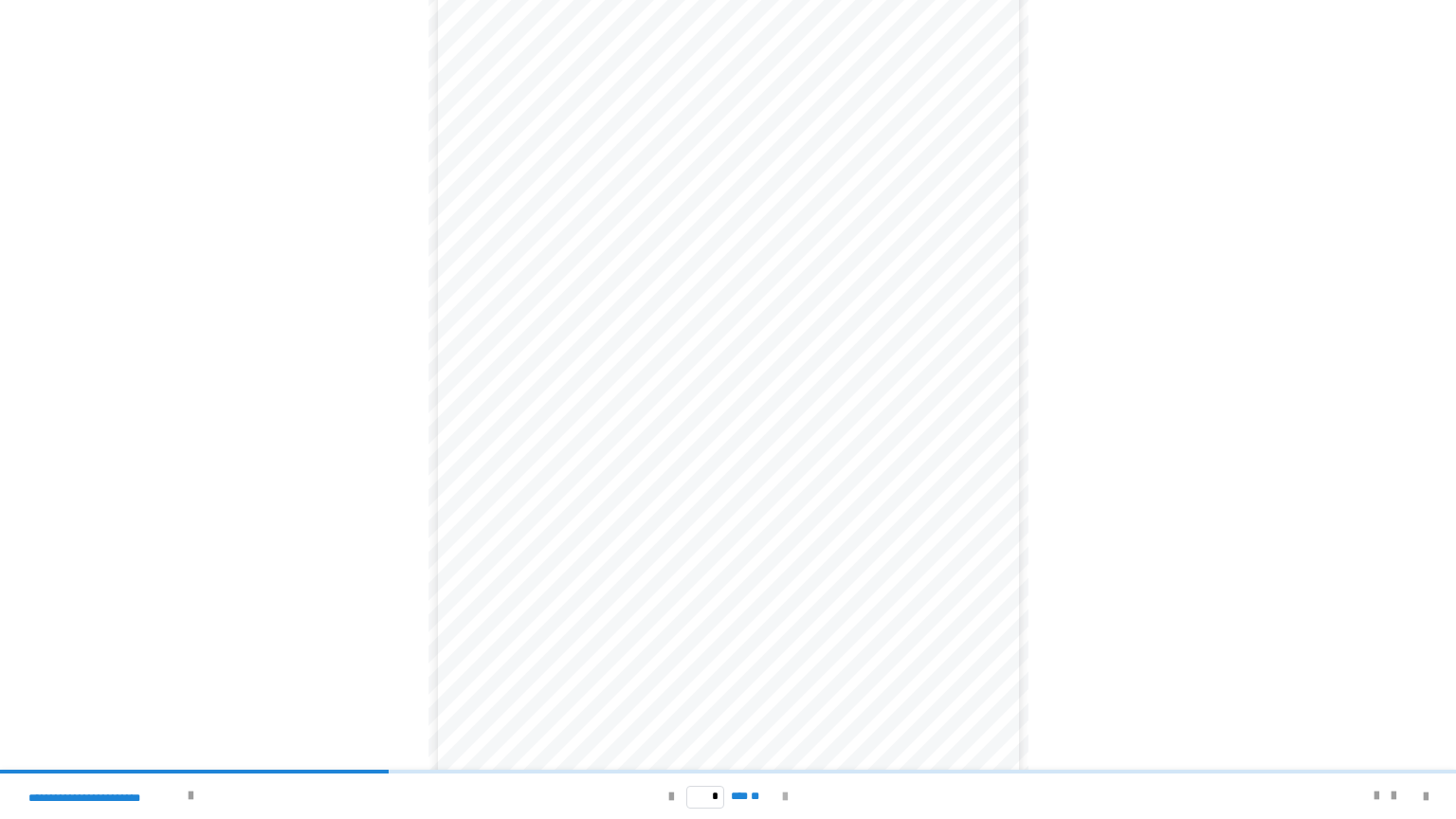click at bounding box center [785, 796] 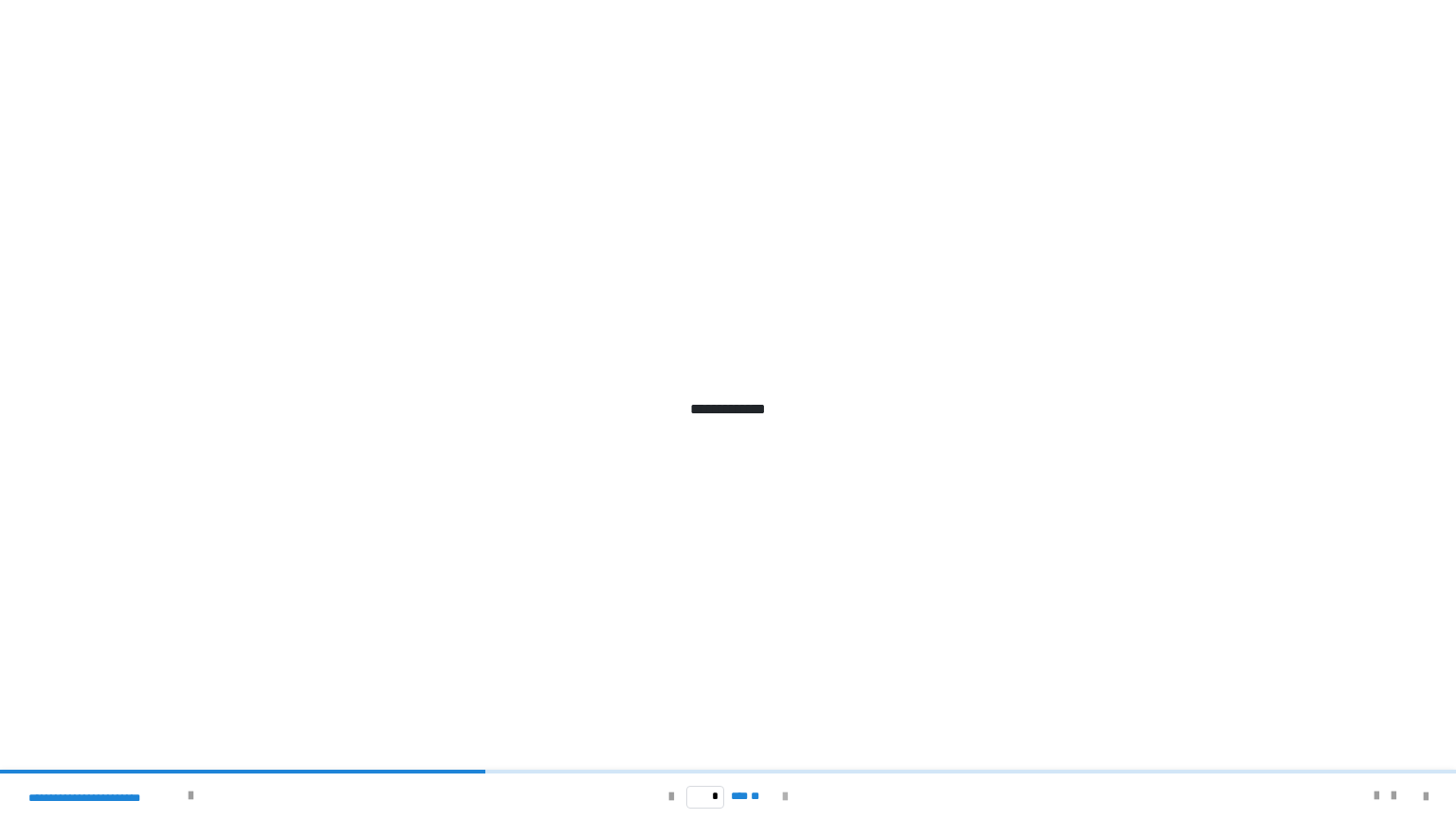 scroll, scrollTop: 0, scrollLeft: 0, axis: both 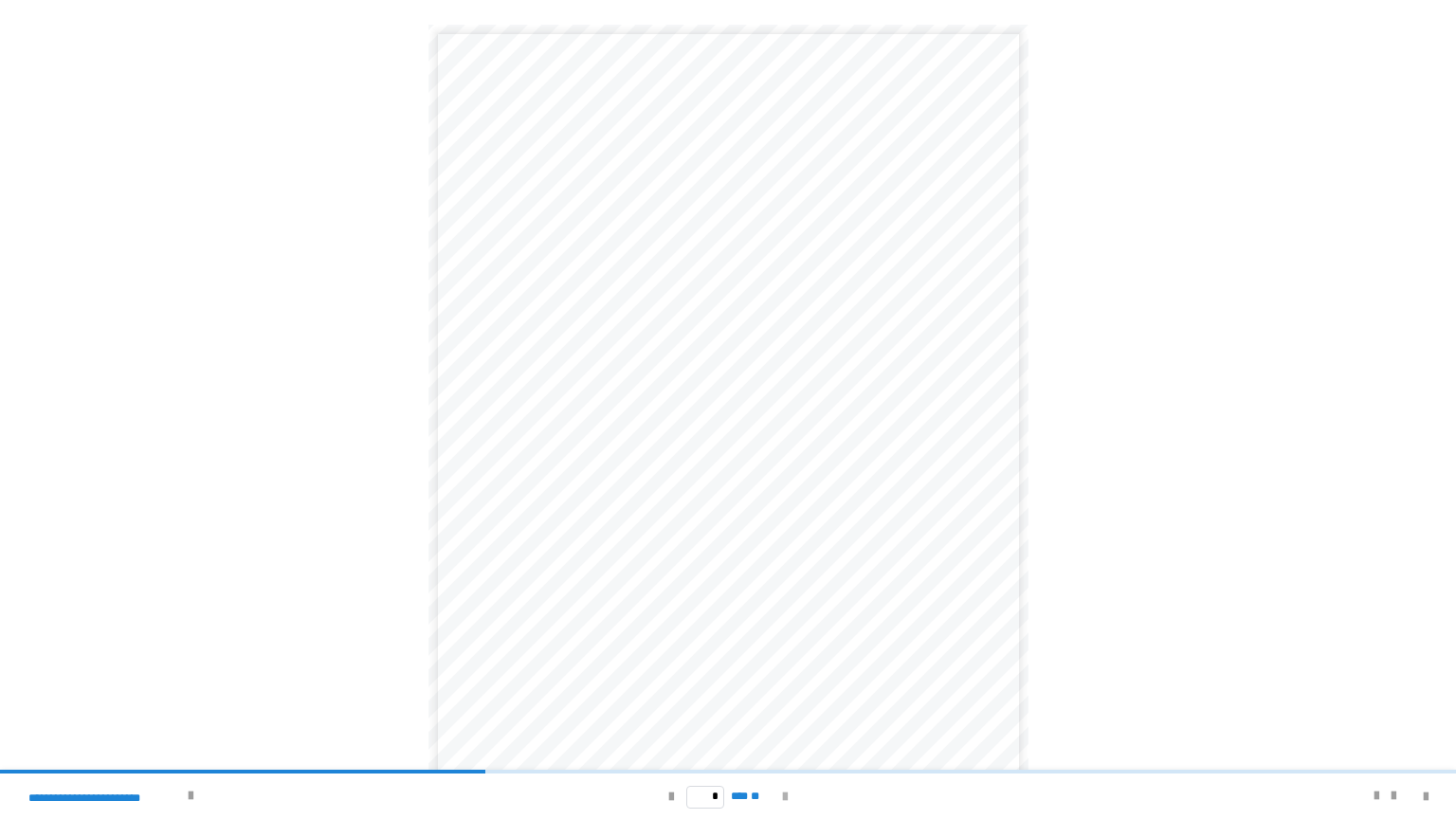 click at bounding box center [785, 796] 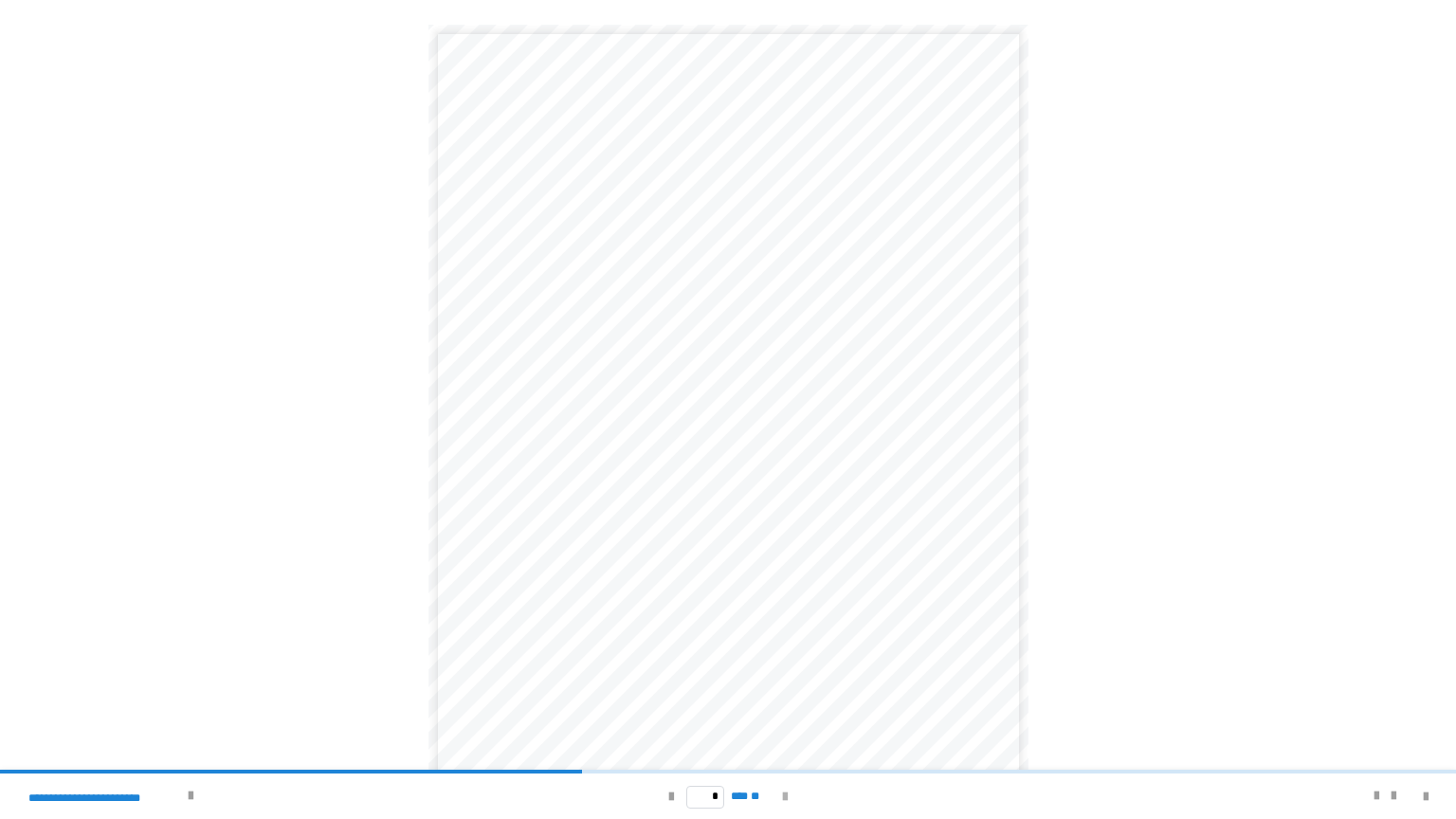 click at bounding box center [785, 796] 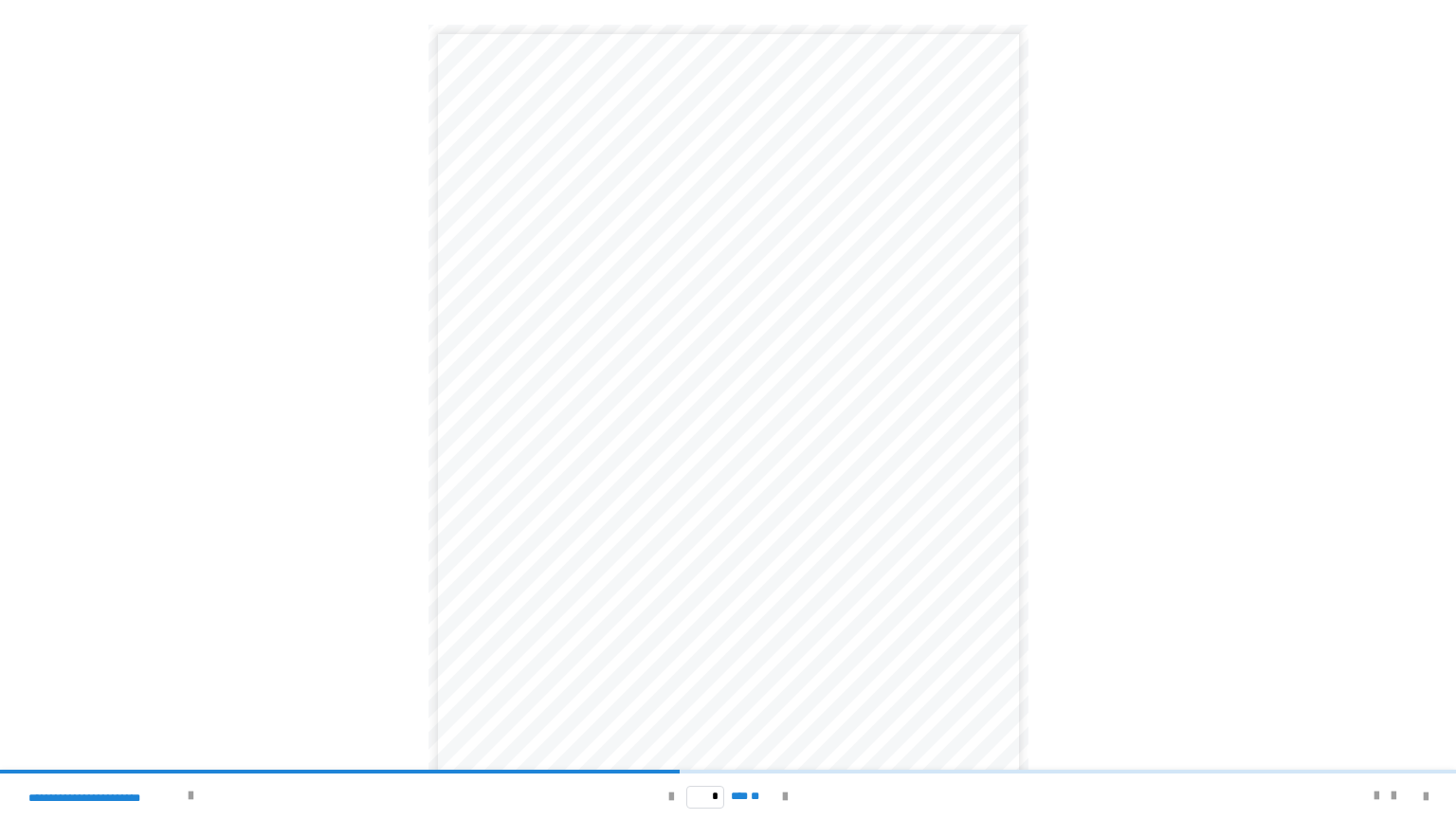 scroll, scrollTop: 55, scrollLeft: 0, axis: vertical 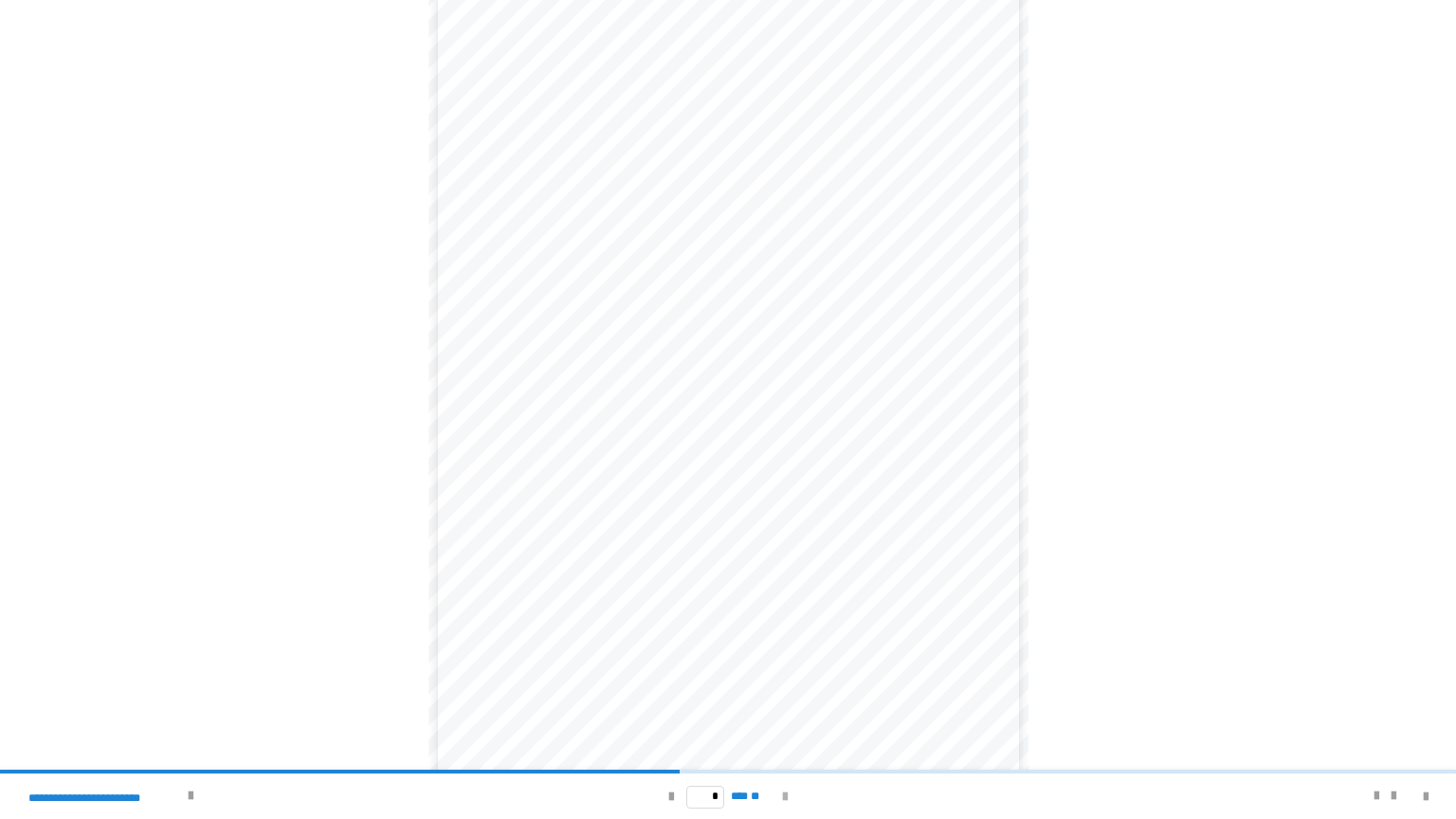 click at bounding box center [785, 796] 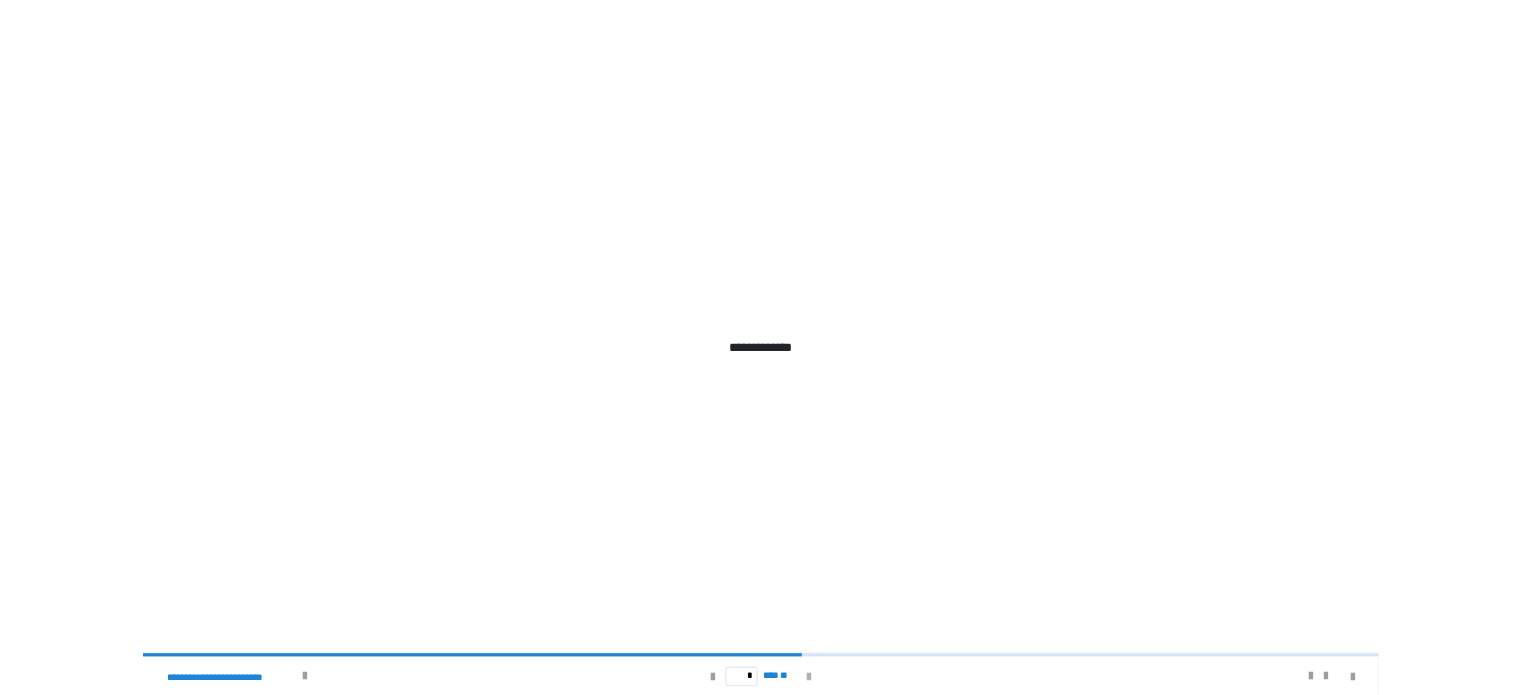 scroll, scrollTop: 0, scrollLeft: 0, axis: both 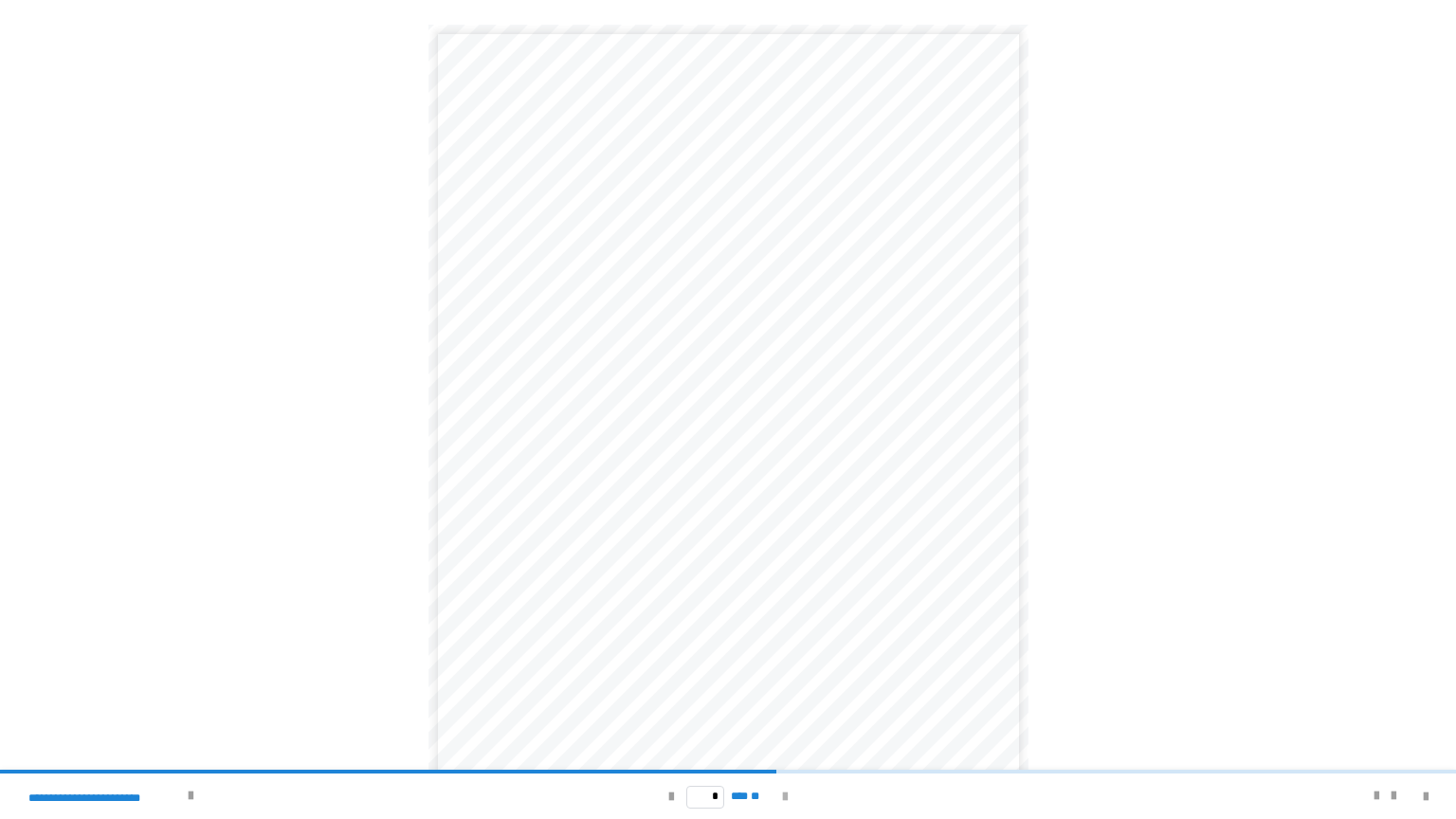 click at bounding box center (785, 796) 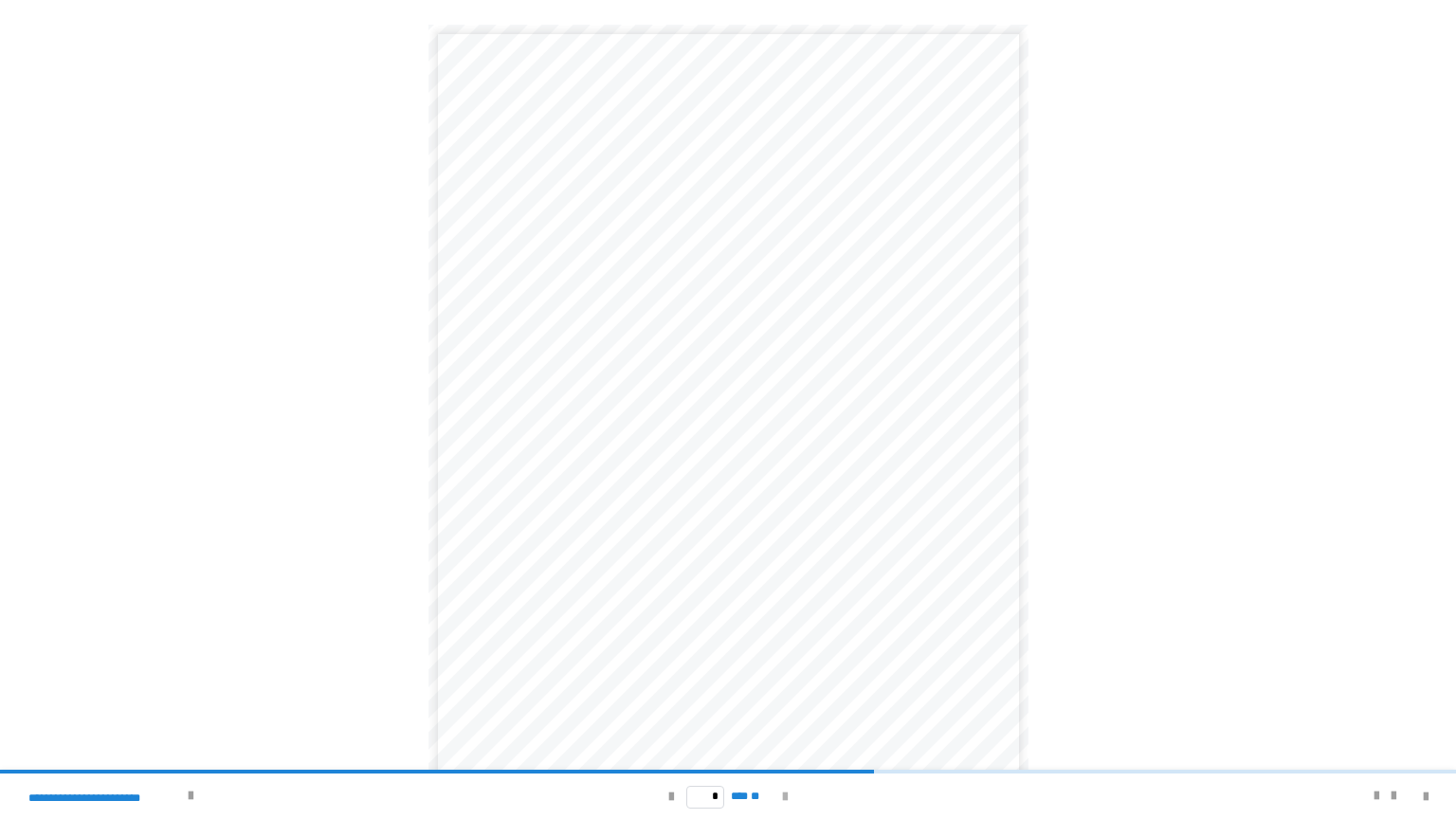 click at bounding box center [785, 796] 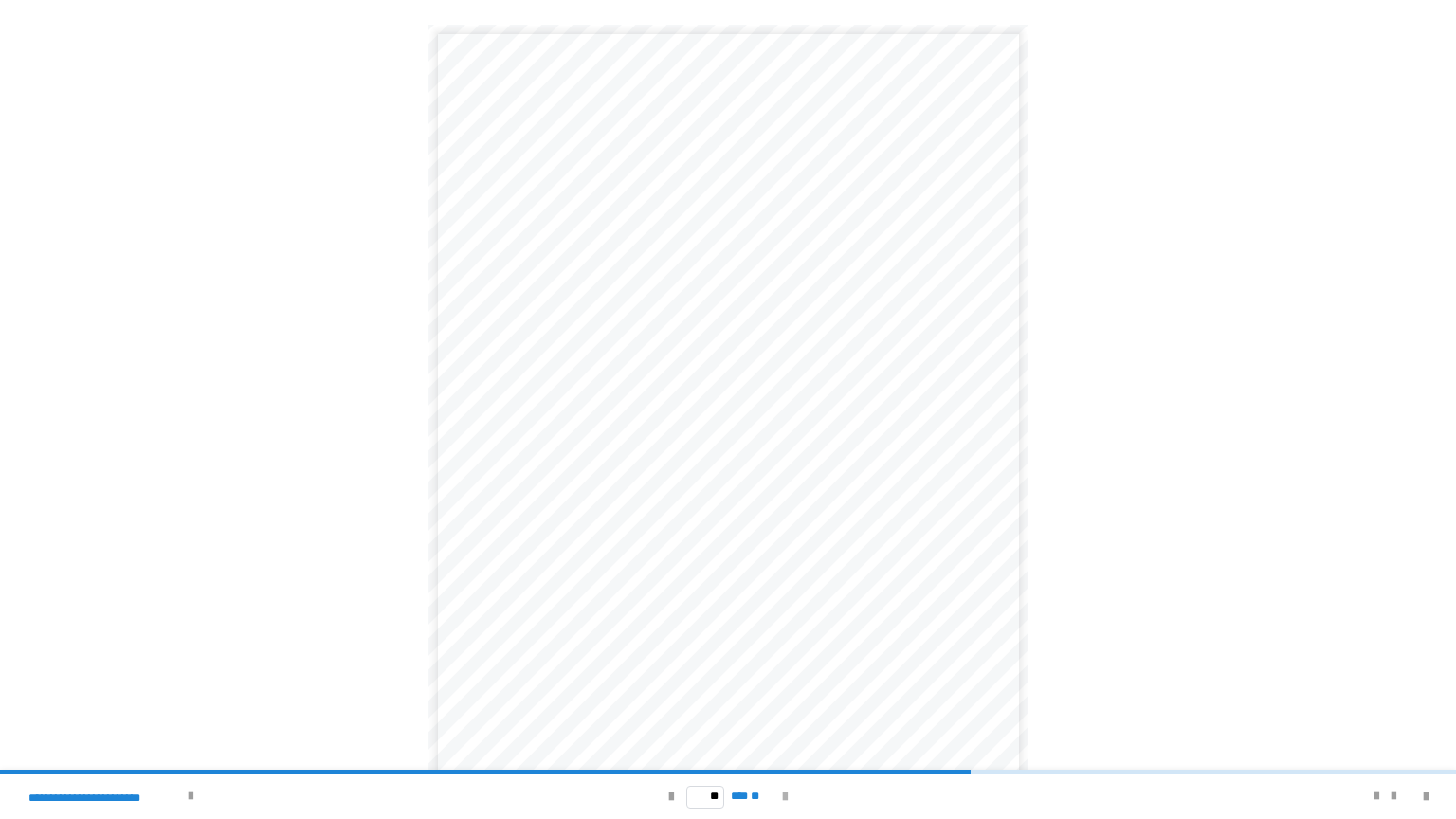 click at bounding box center [785, 796] 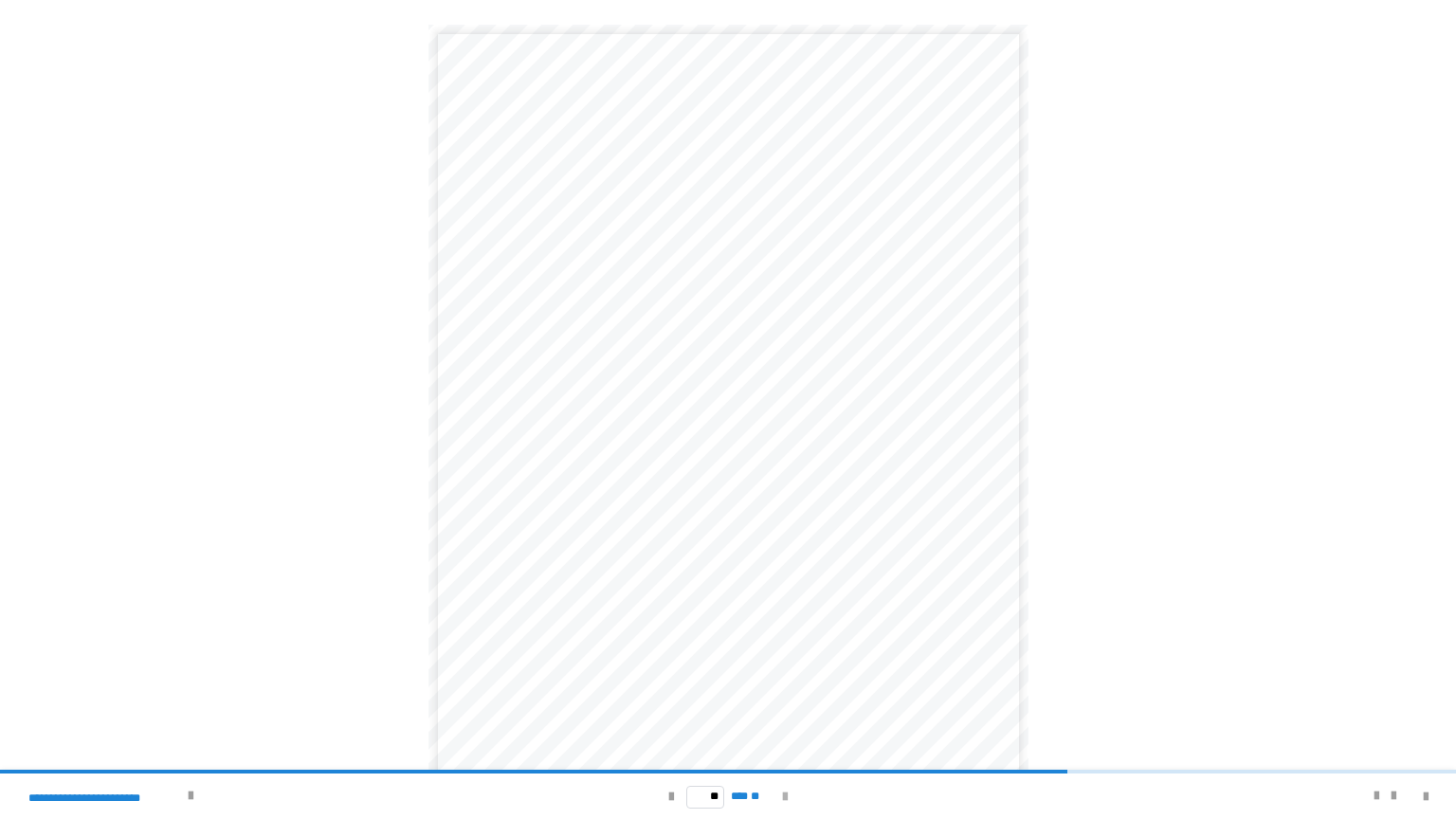 click at bounding box center (785, 796) 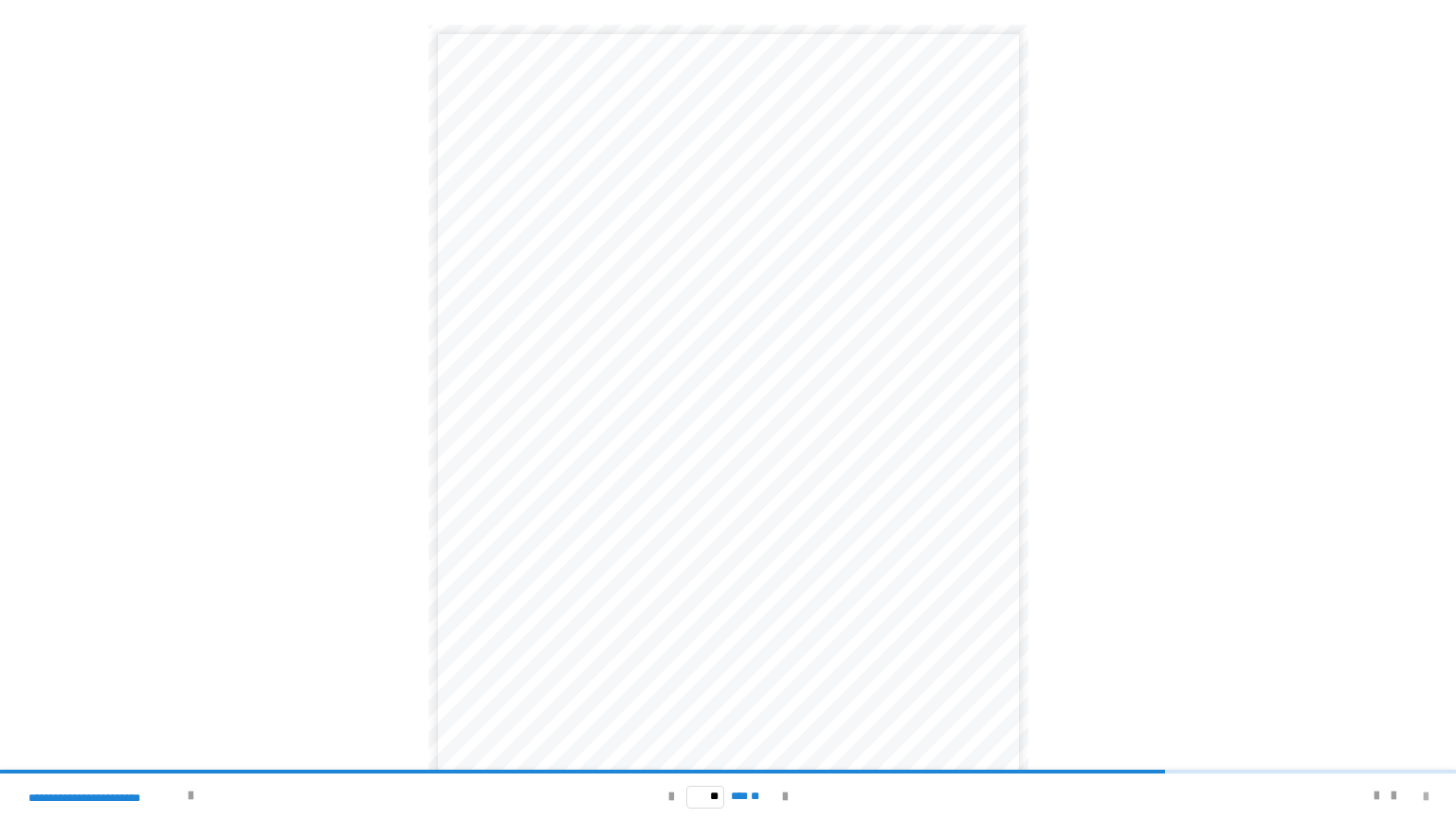 click at bounding box center (1426, 797) 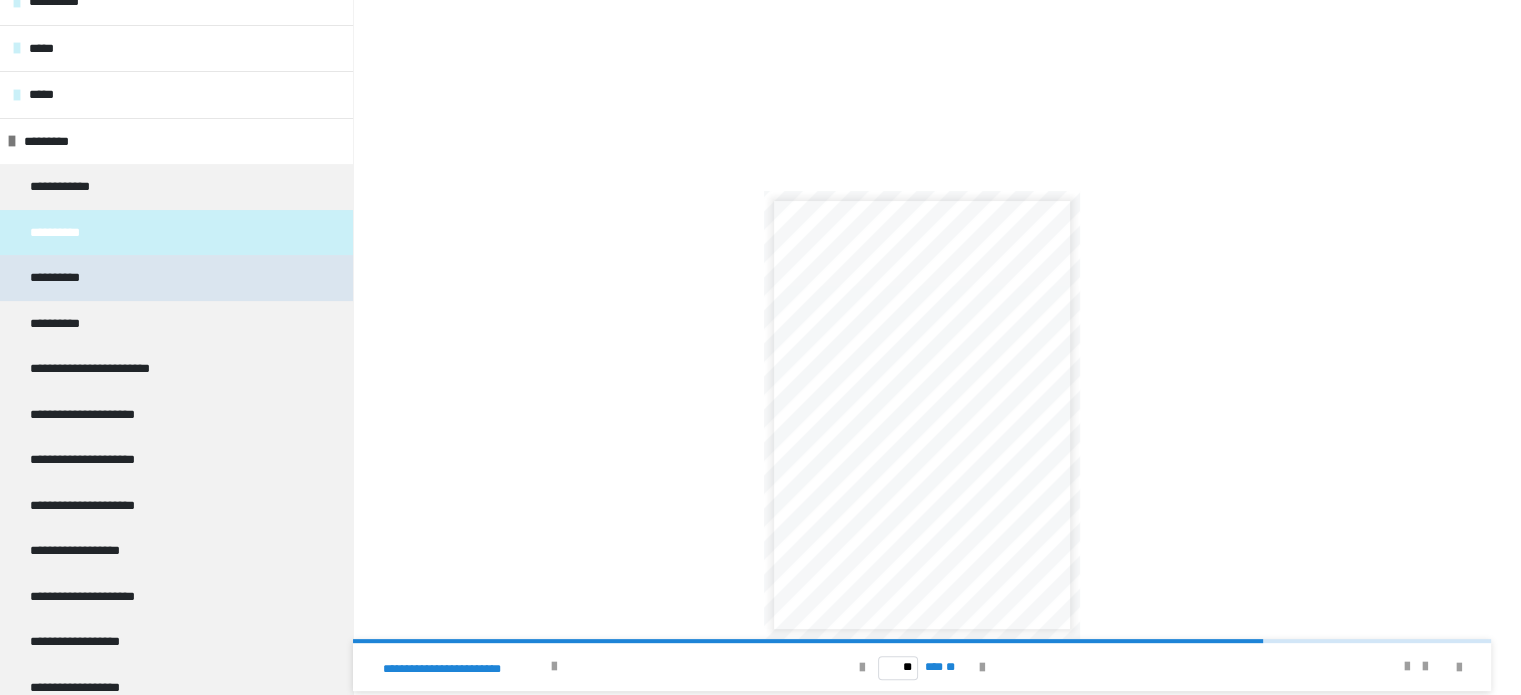 click on "**********" at bounding box center [176, 278] 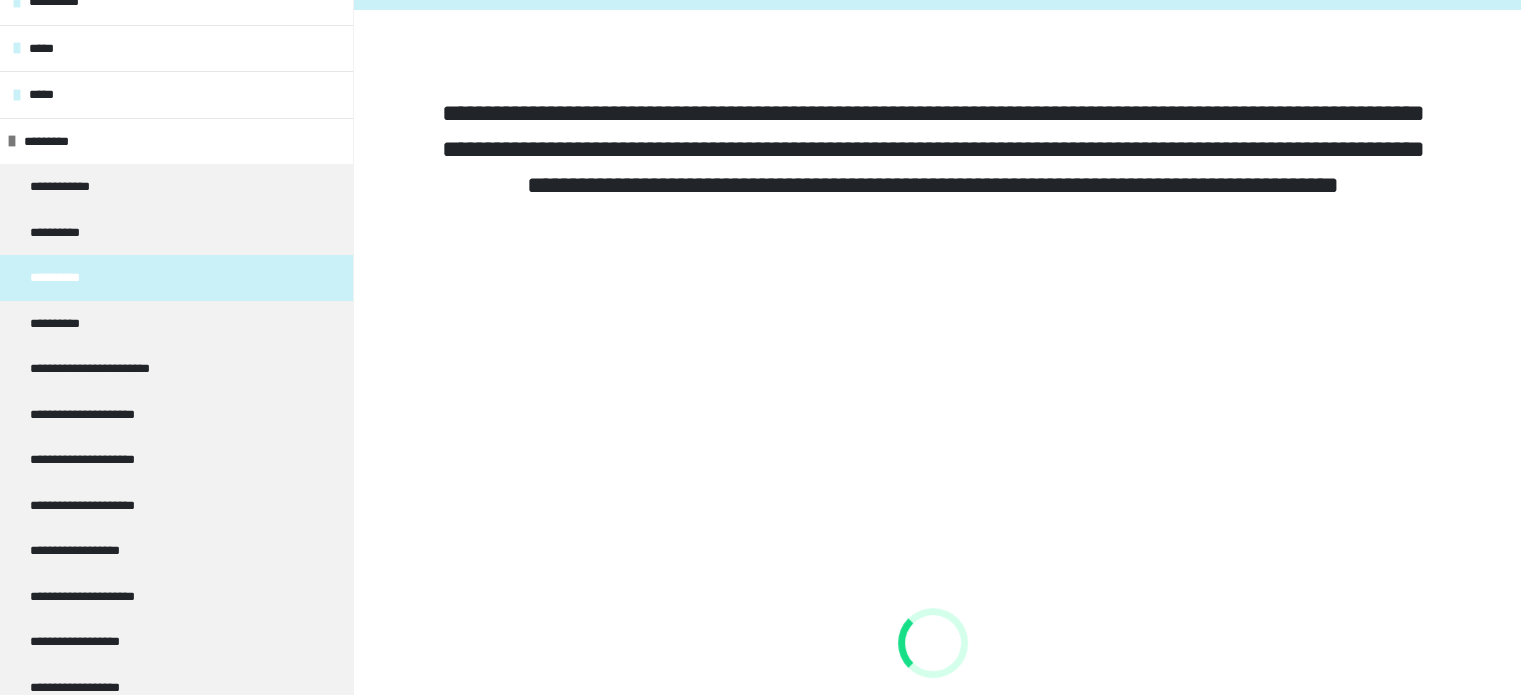 scroll, scrollTop: 644, scrollLeft: 0, axis: vertical 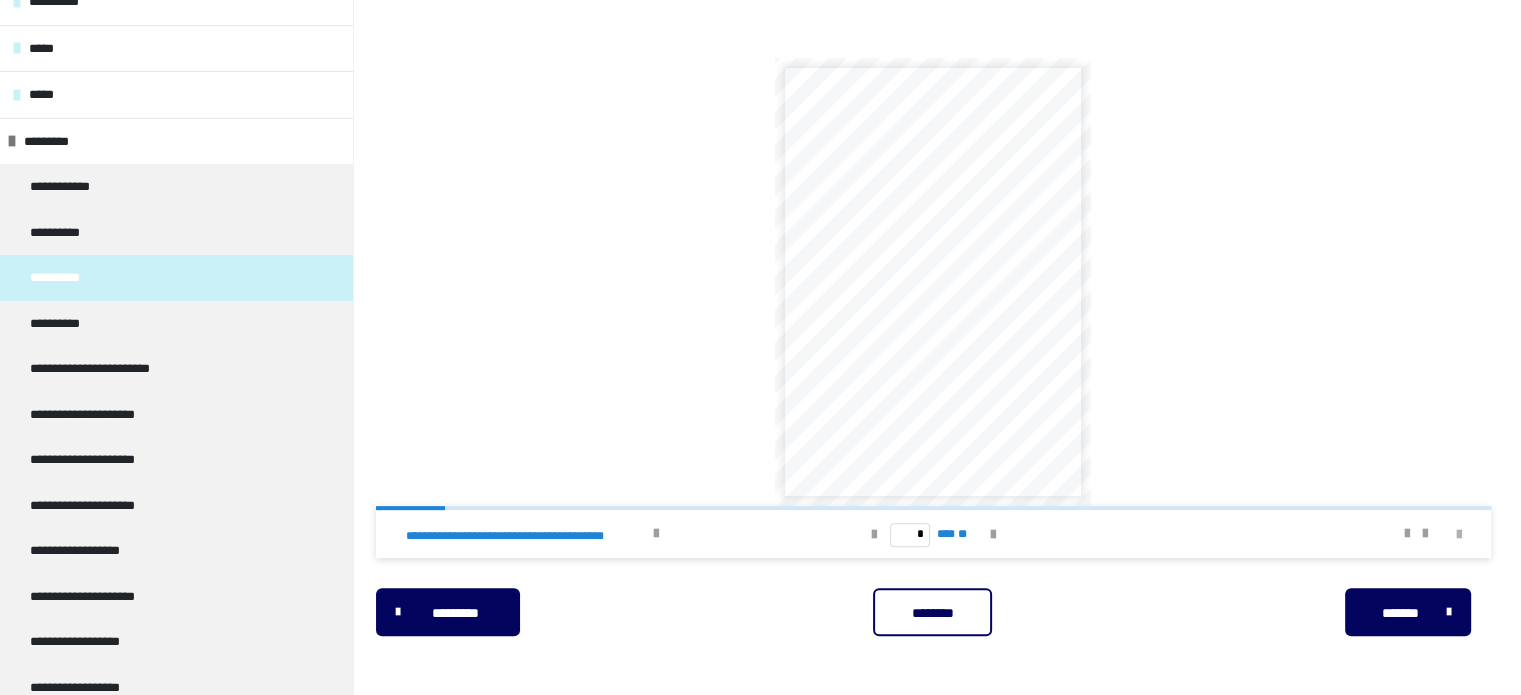 click at bounding box center (1459, 535) 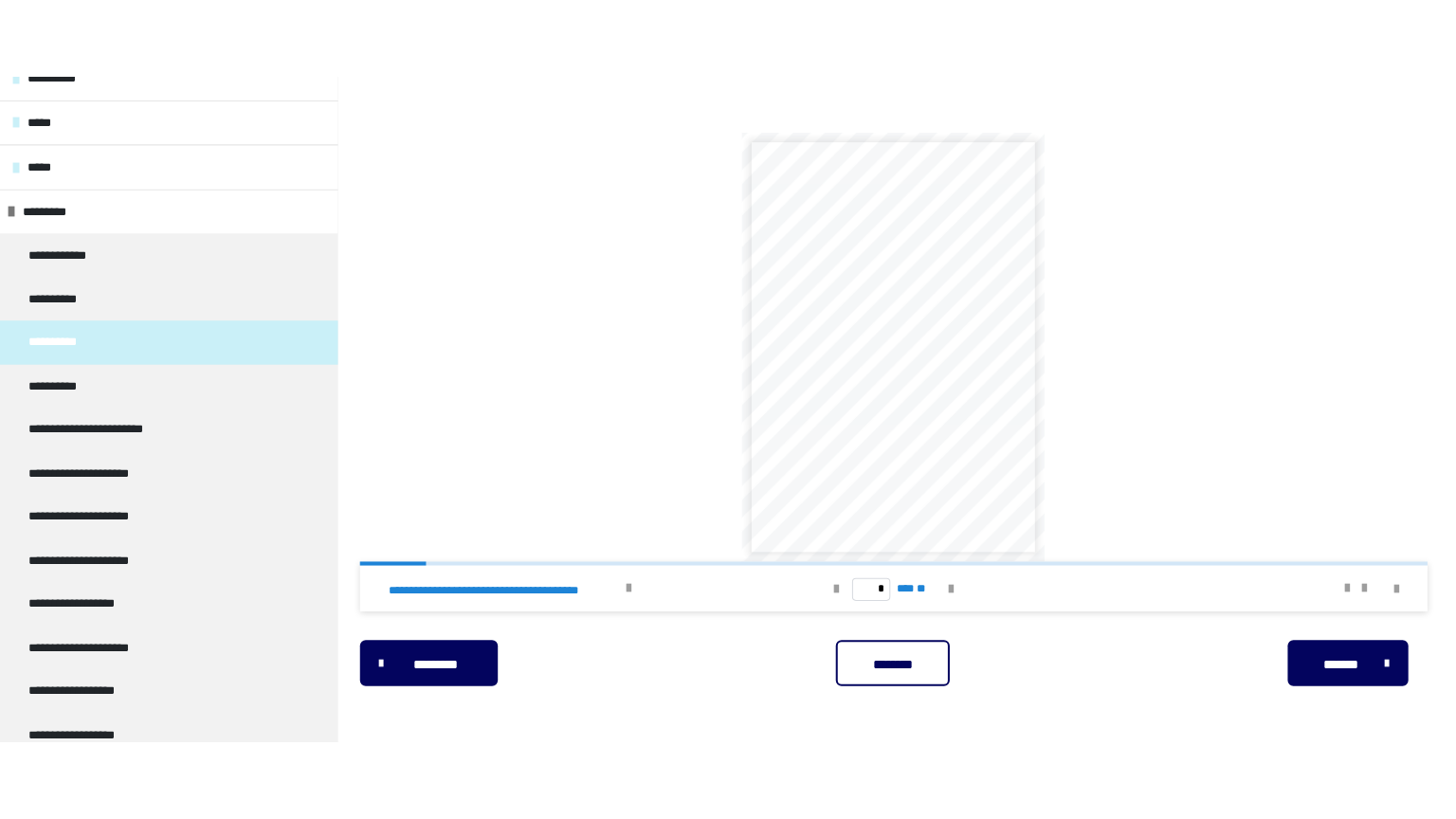 scroll, scrollTop: 452, scrollLeft: 0, axis: vertical 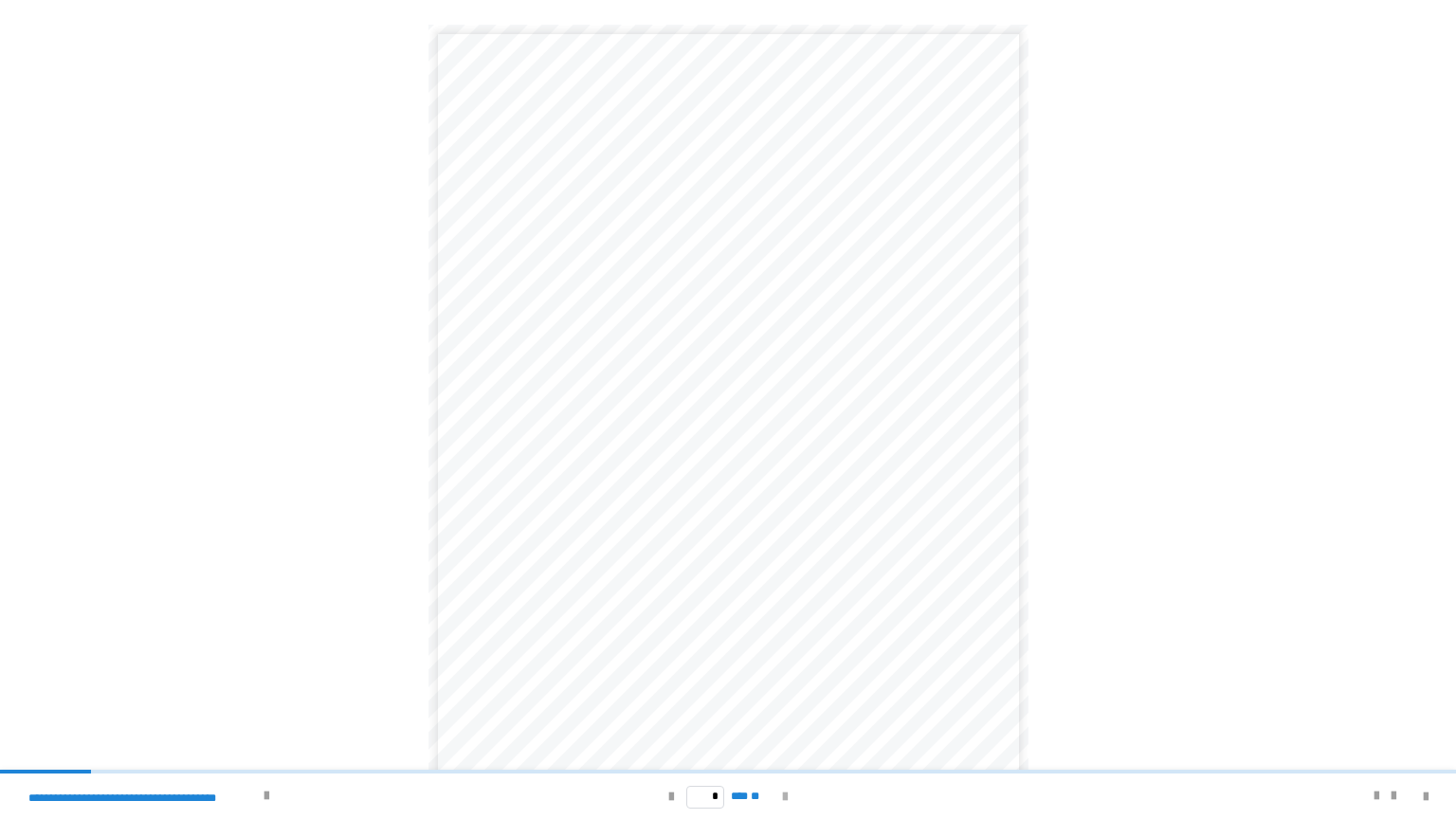 click at bounding box center (785, 796) 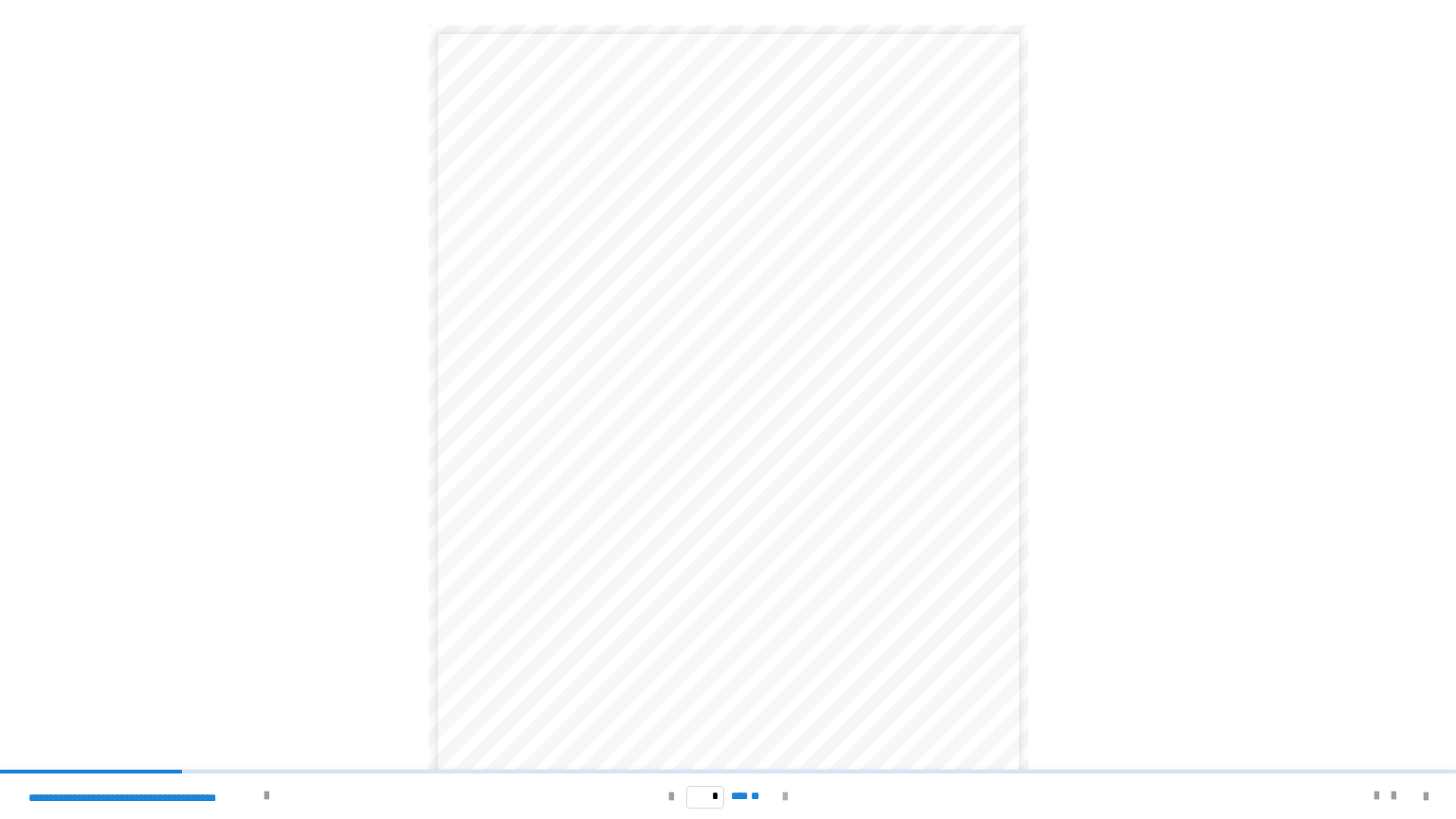click at bounding box center (785, 796) 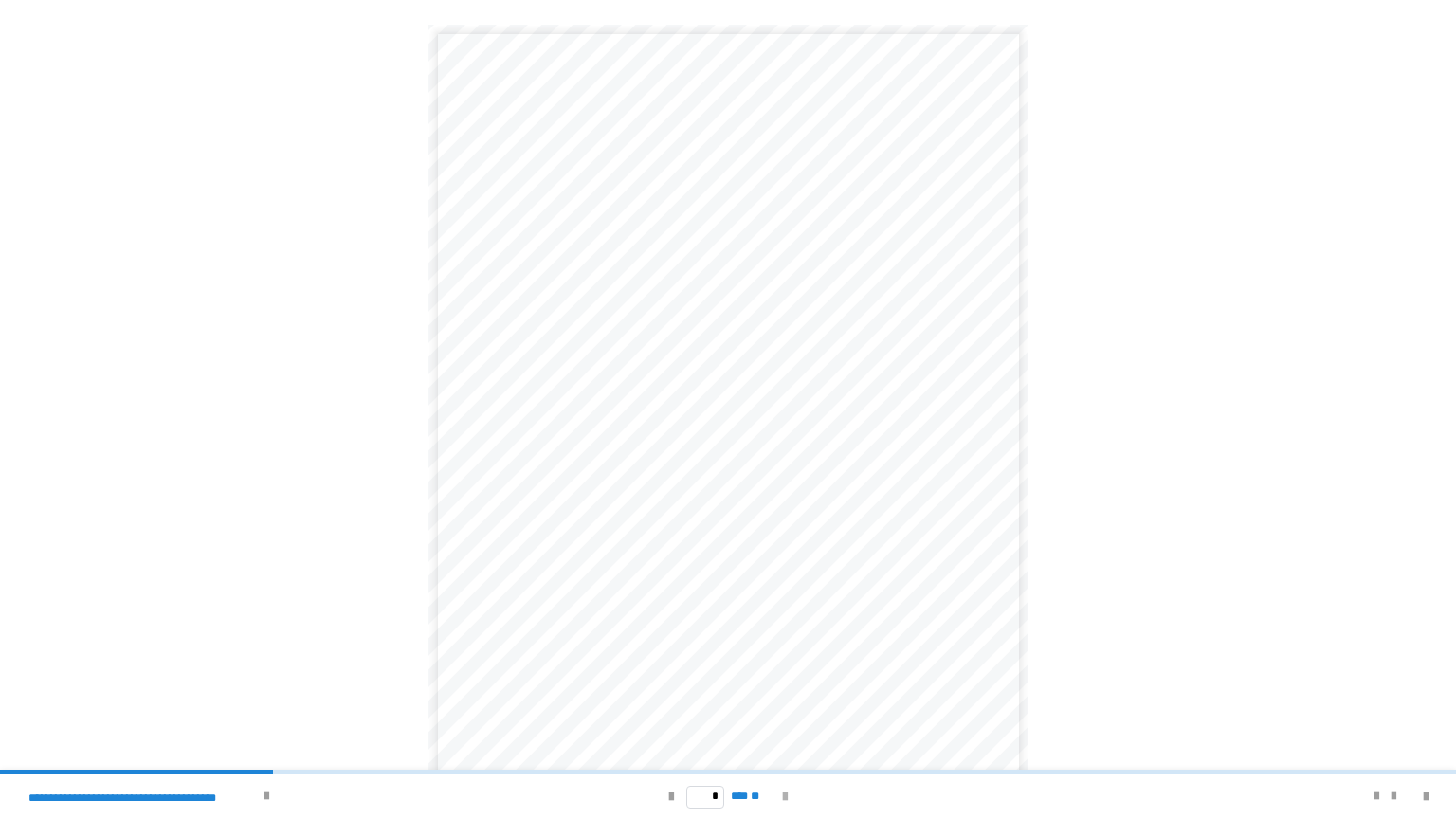 click at bounding box center (785, 797) 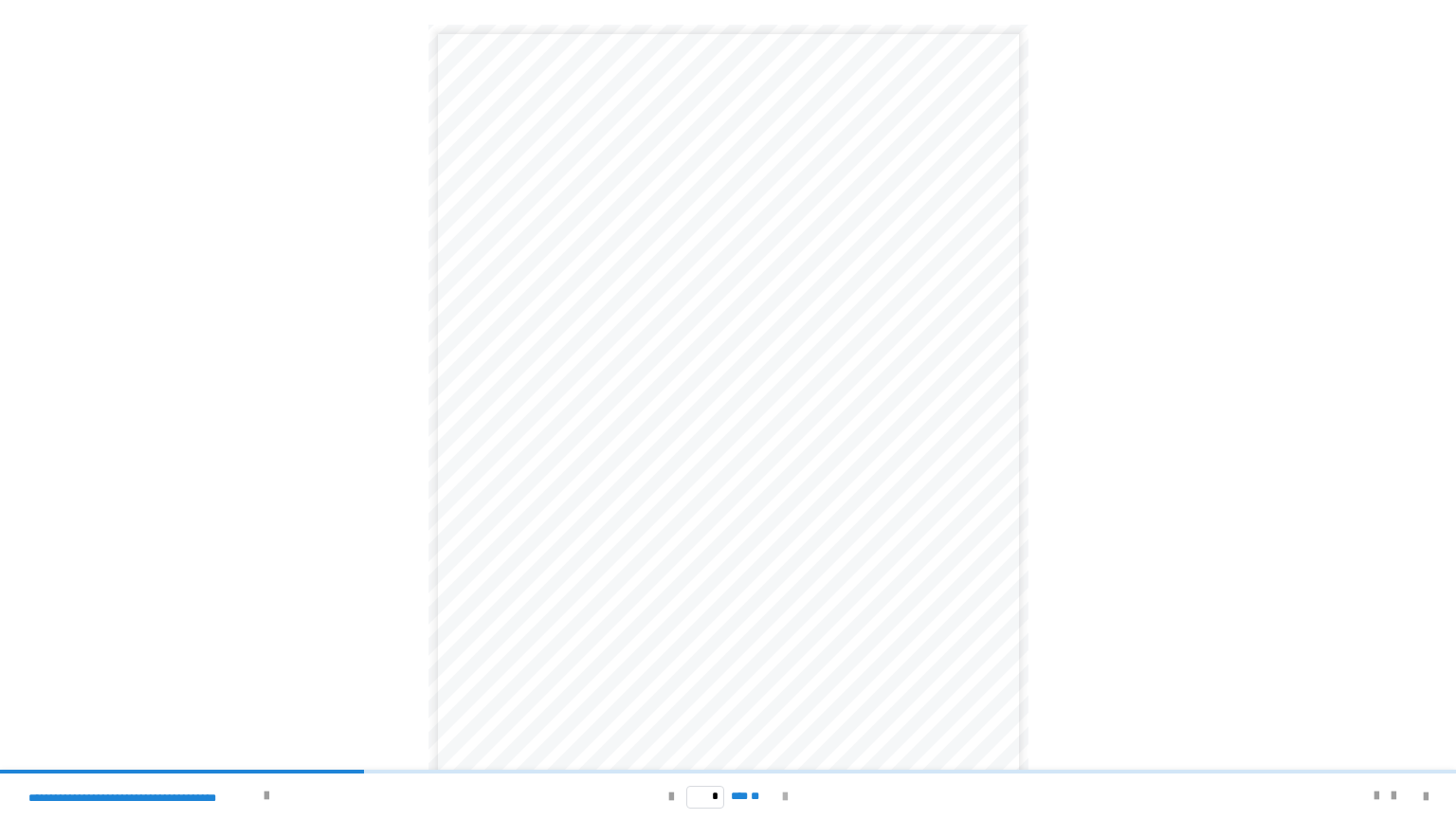 click at bounding box center [785, 797] 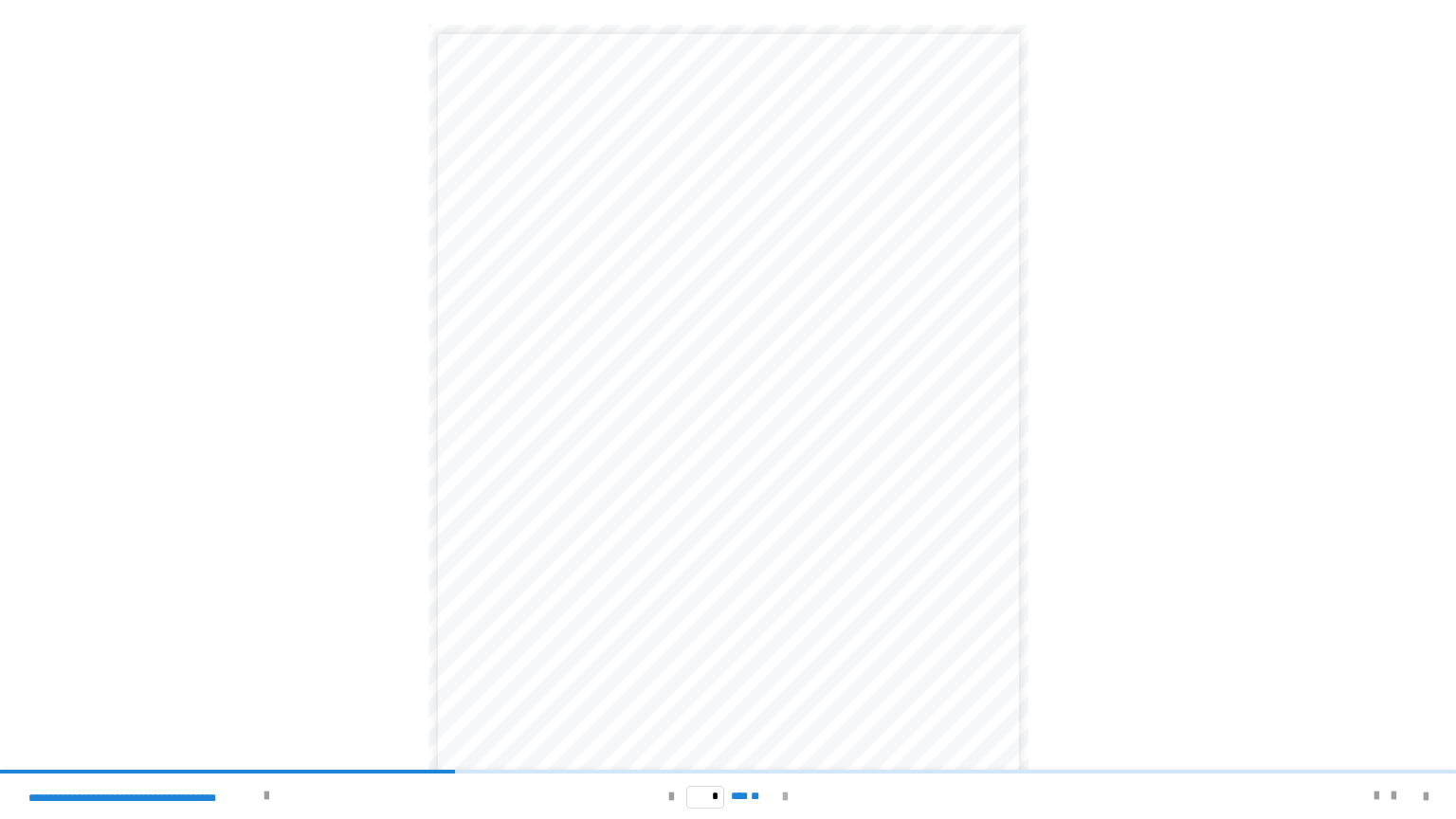 click at bounding box center [785, 797] 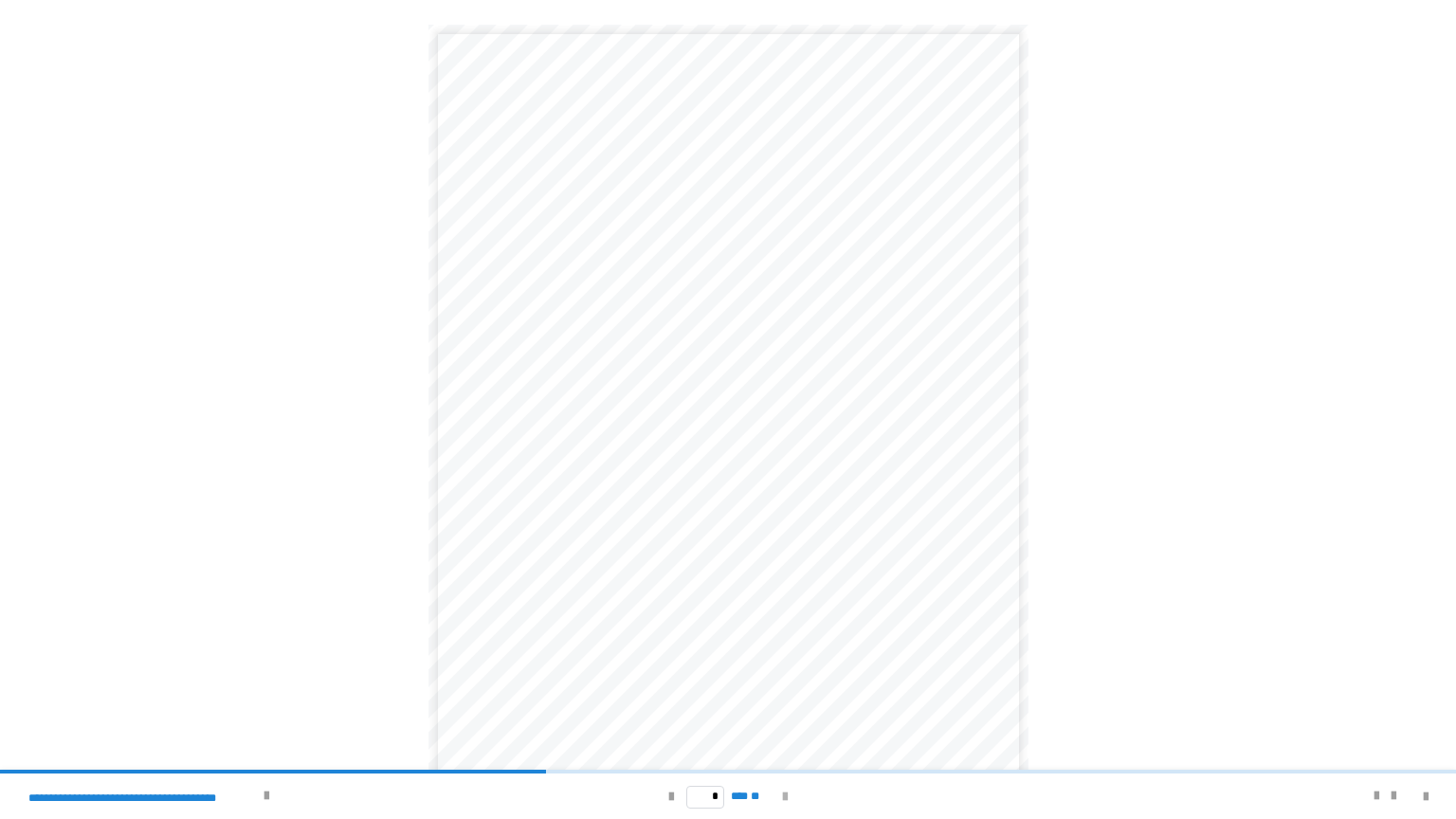 click at bounding box center (785, 796) 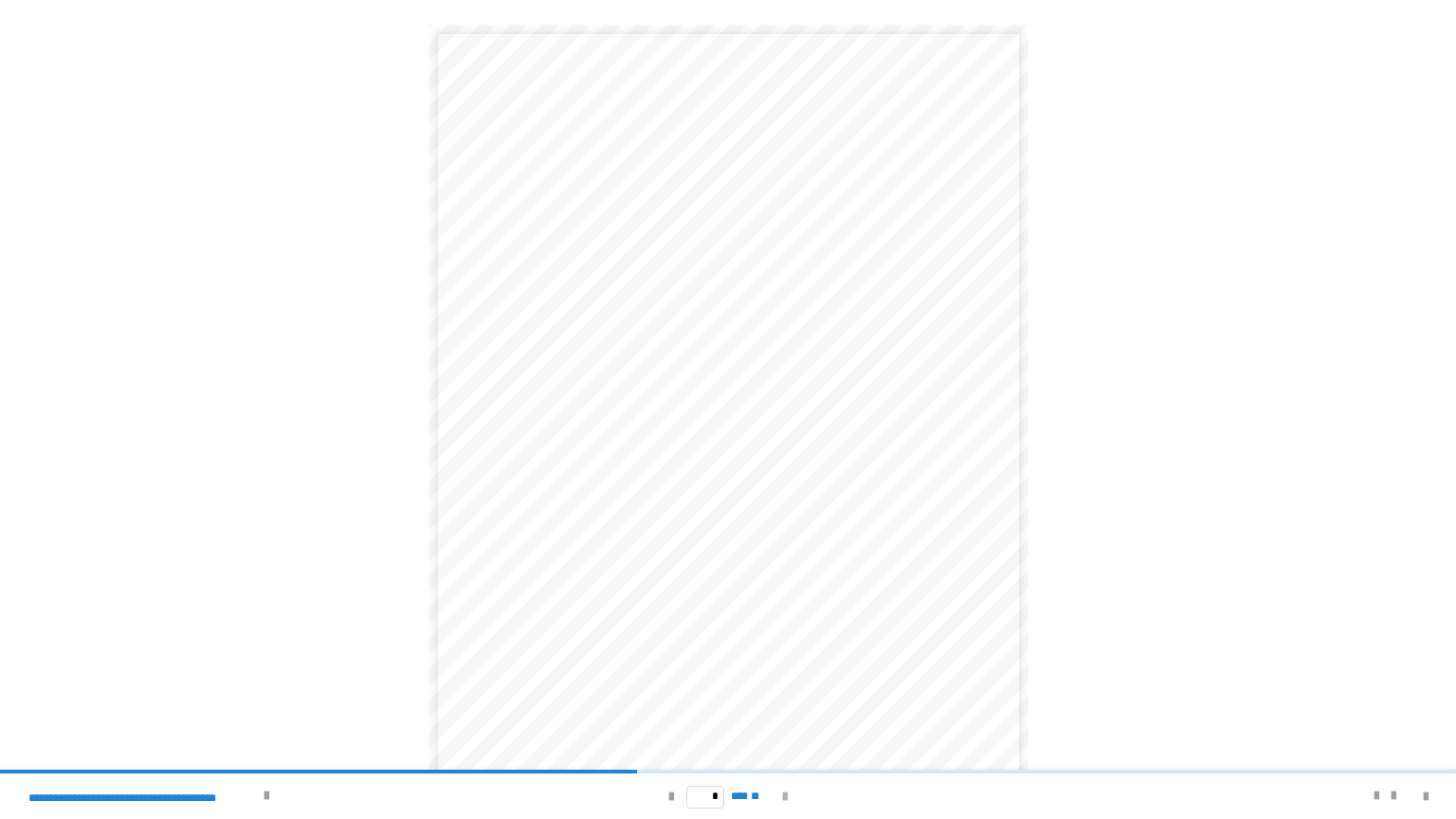 click at bounding box center [785, 796] 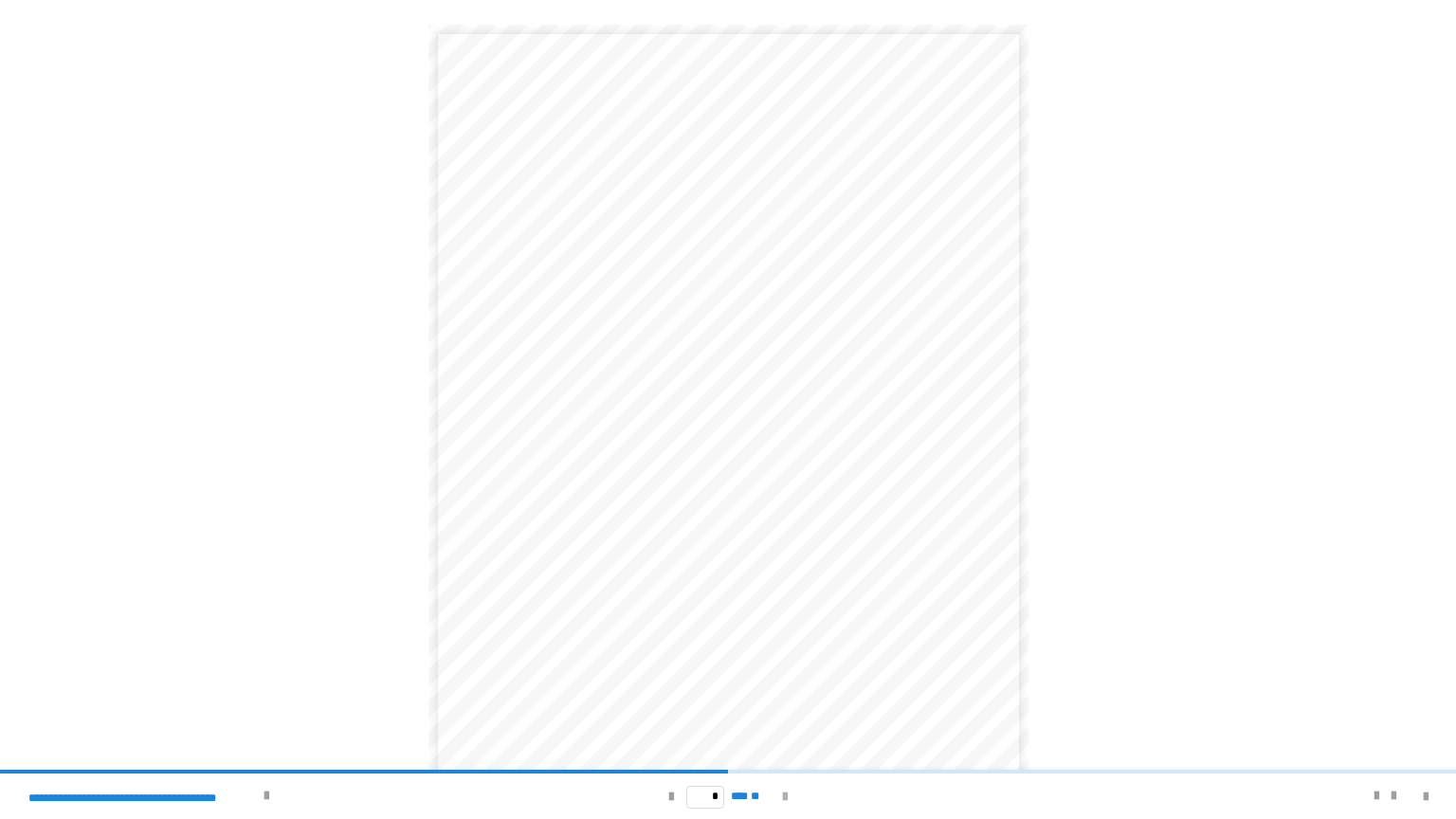 click at bounding box center [785, 796] 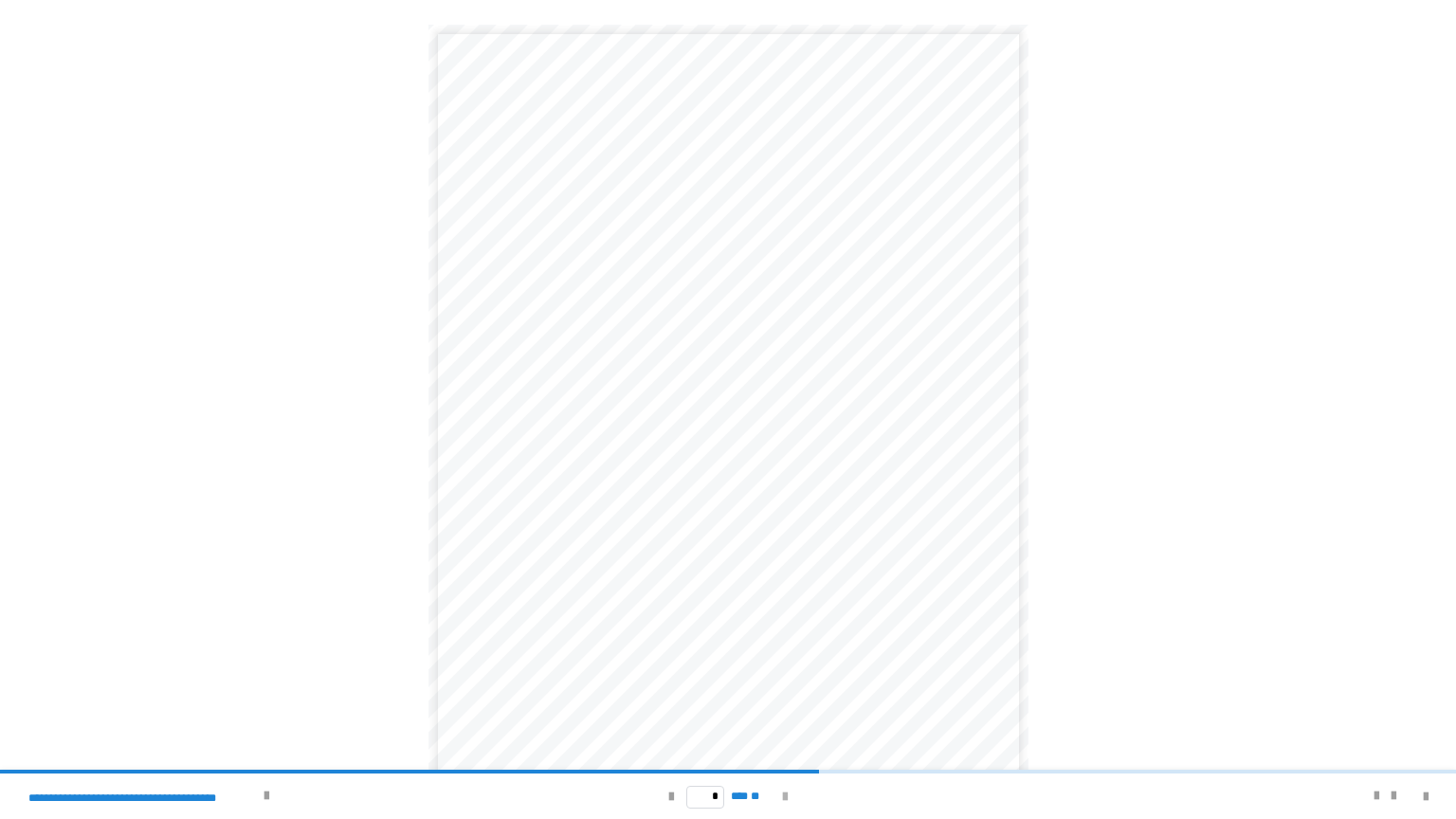 click at bounding box center (785, 796) 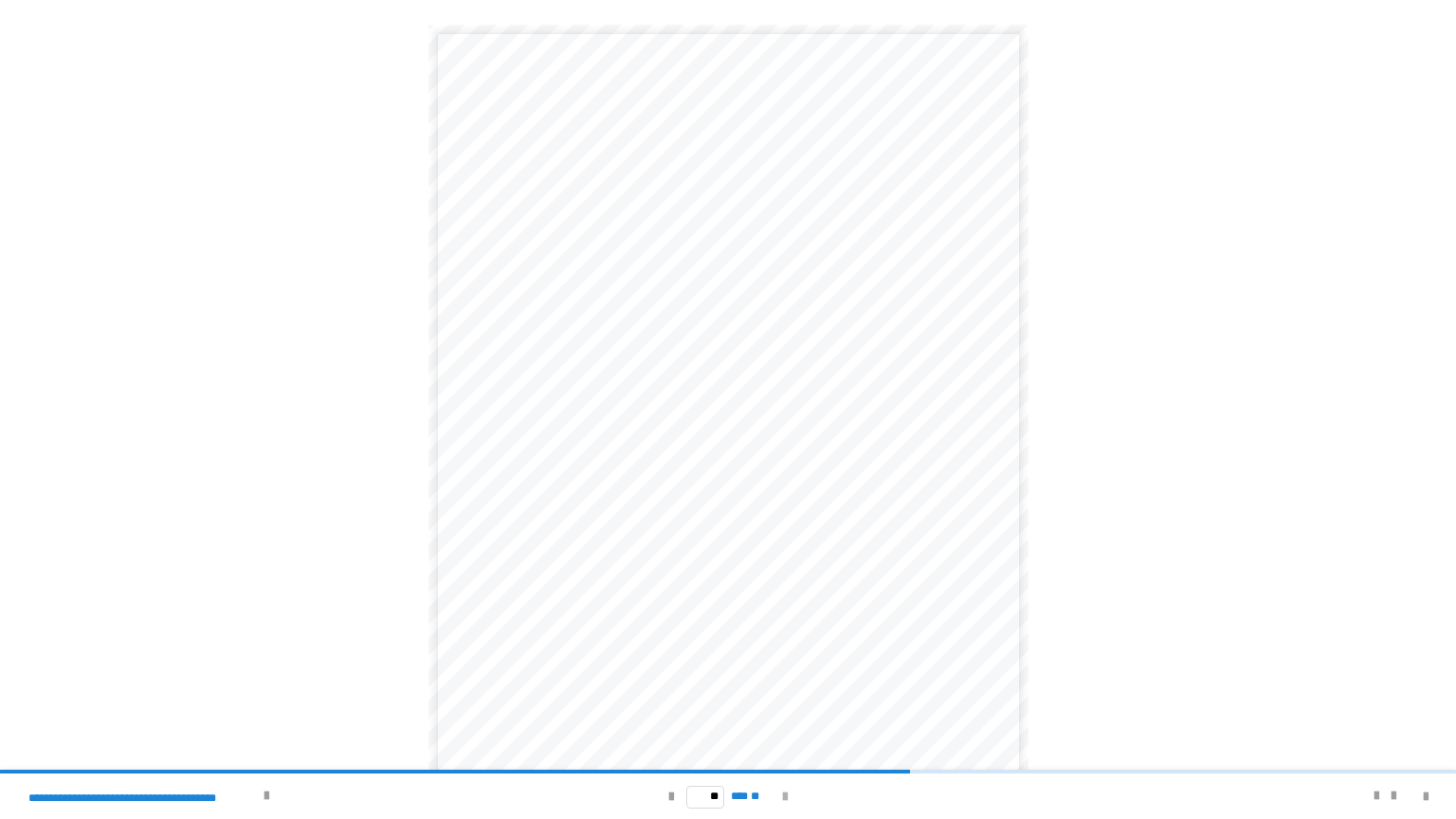 click at bounding box center [785, 796] 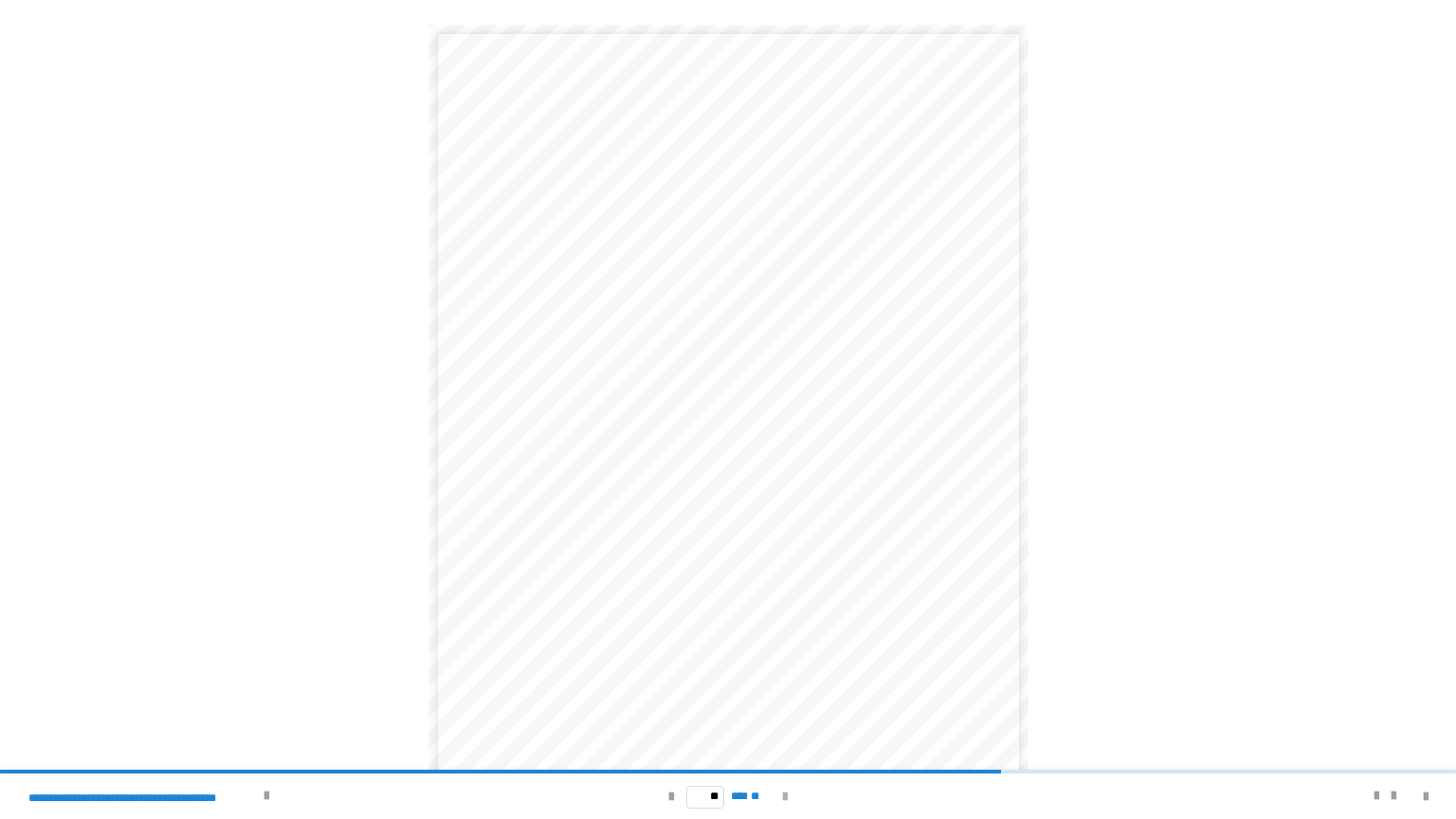 click at bounding box center (785, 796) 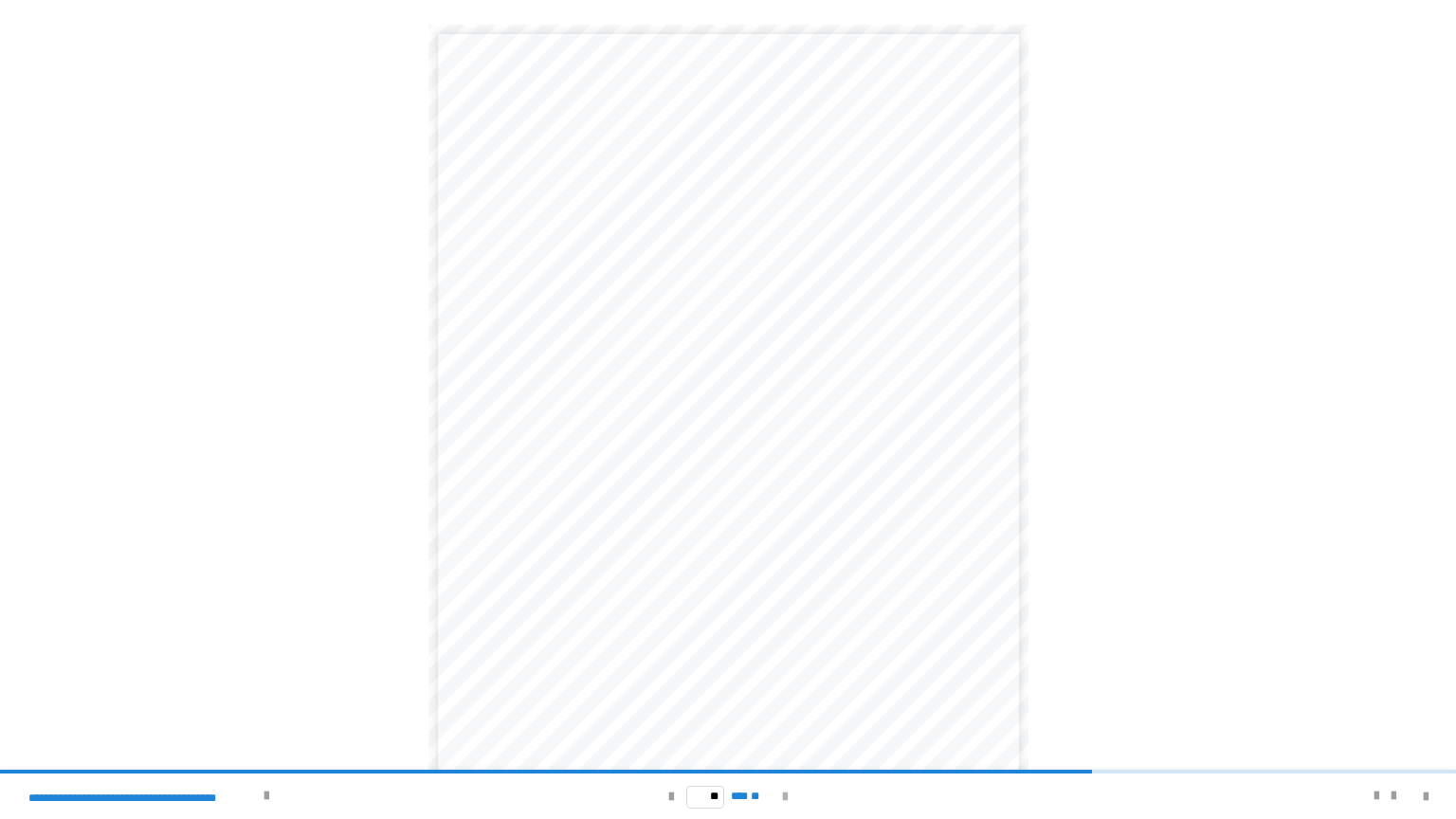 click at bounding box center (785, 796) 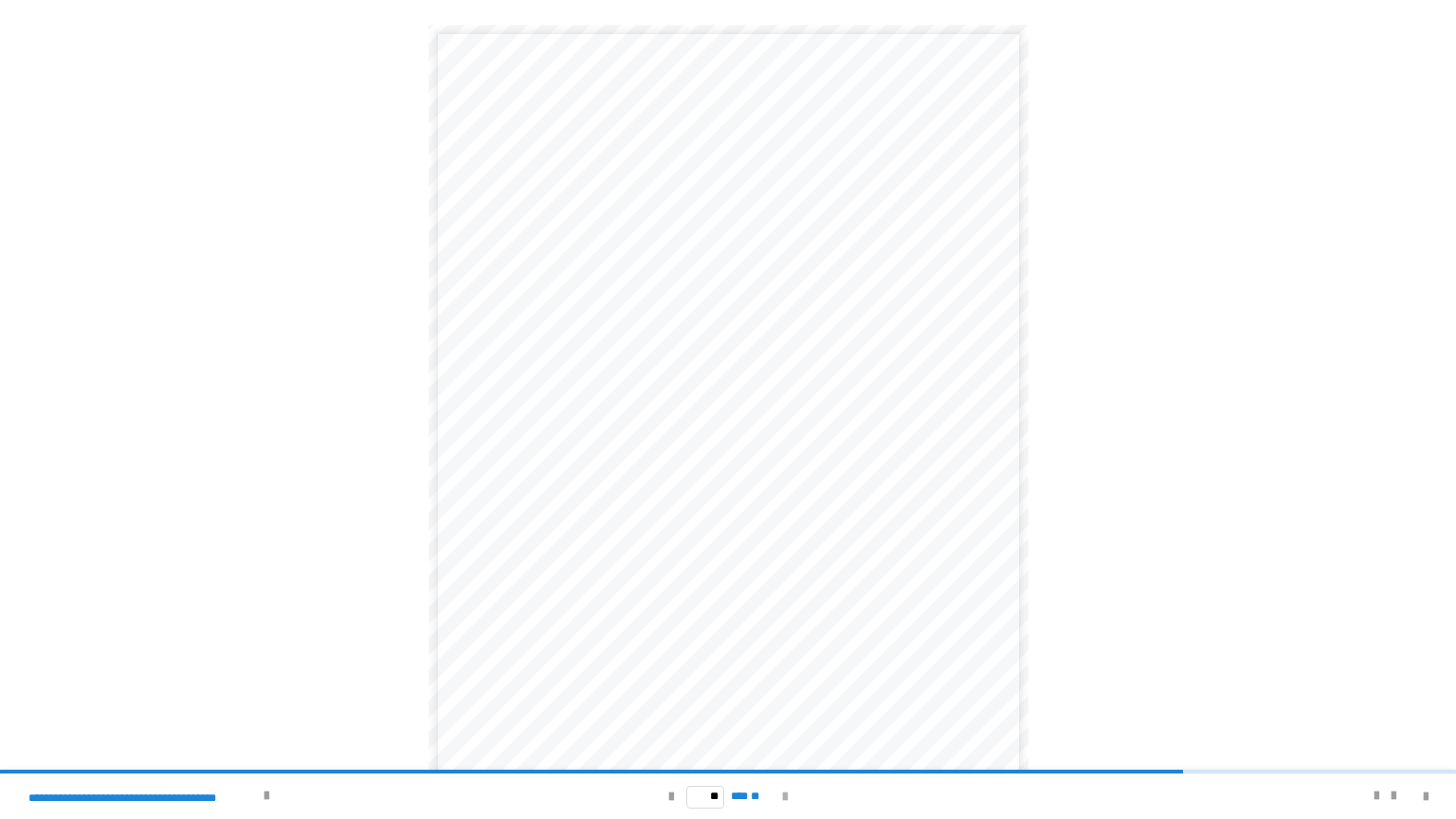 click at bounding box center [785, 796] 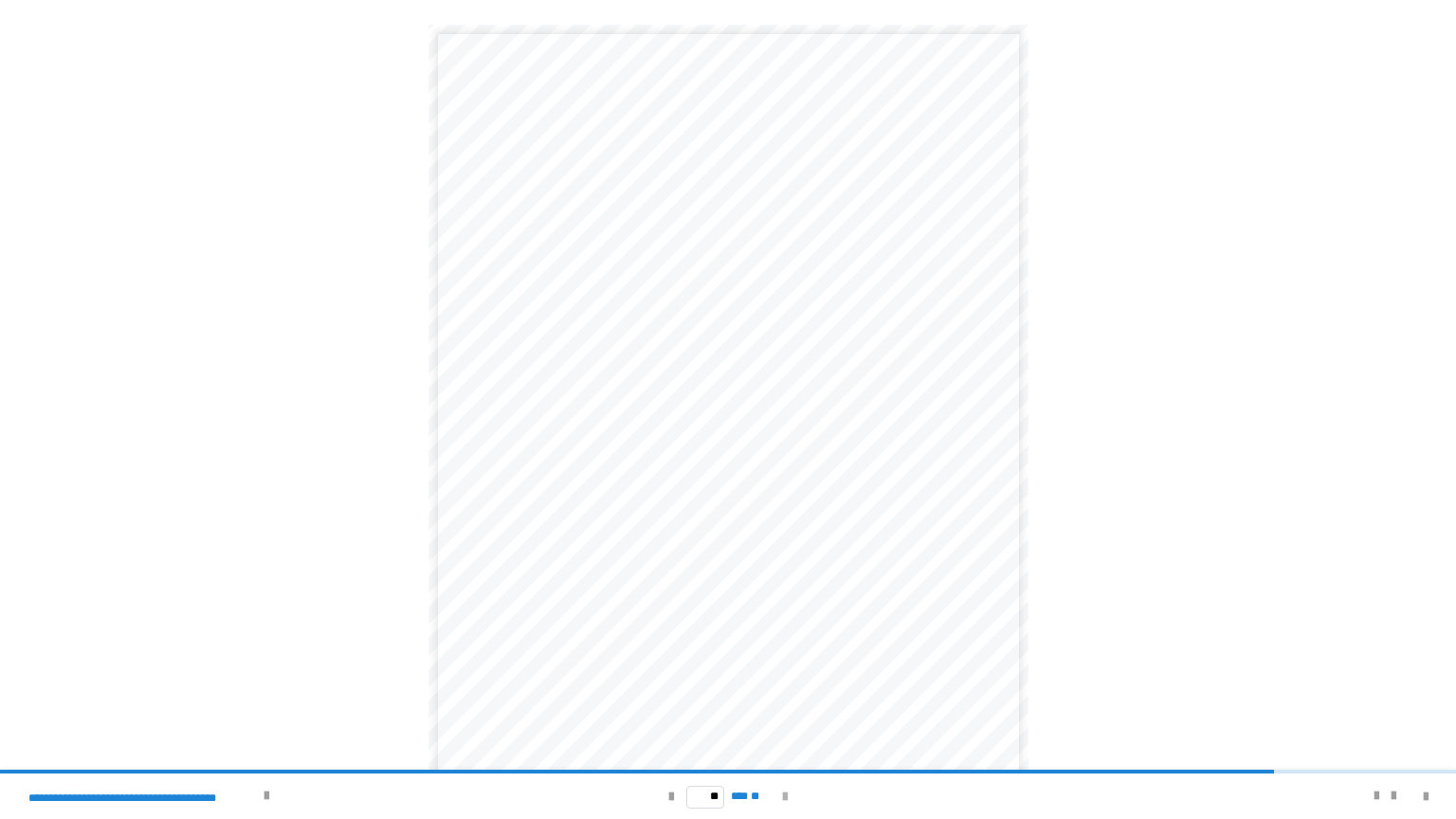 click at bounding box center [785, 796] 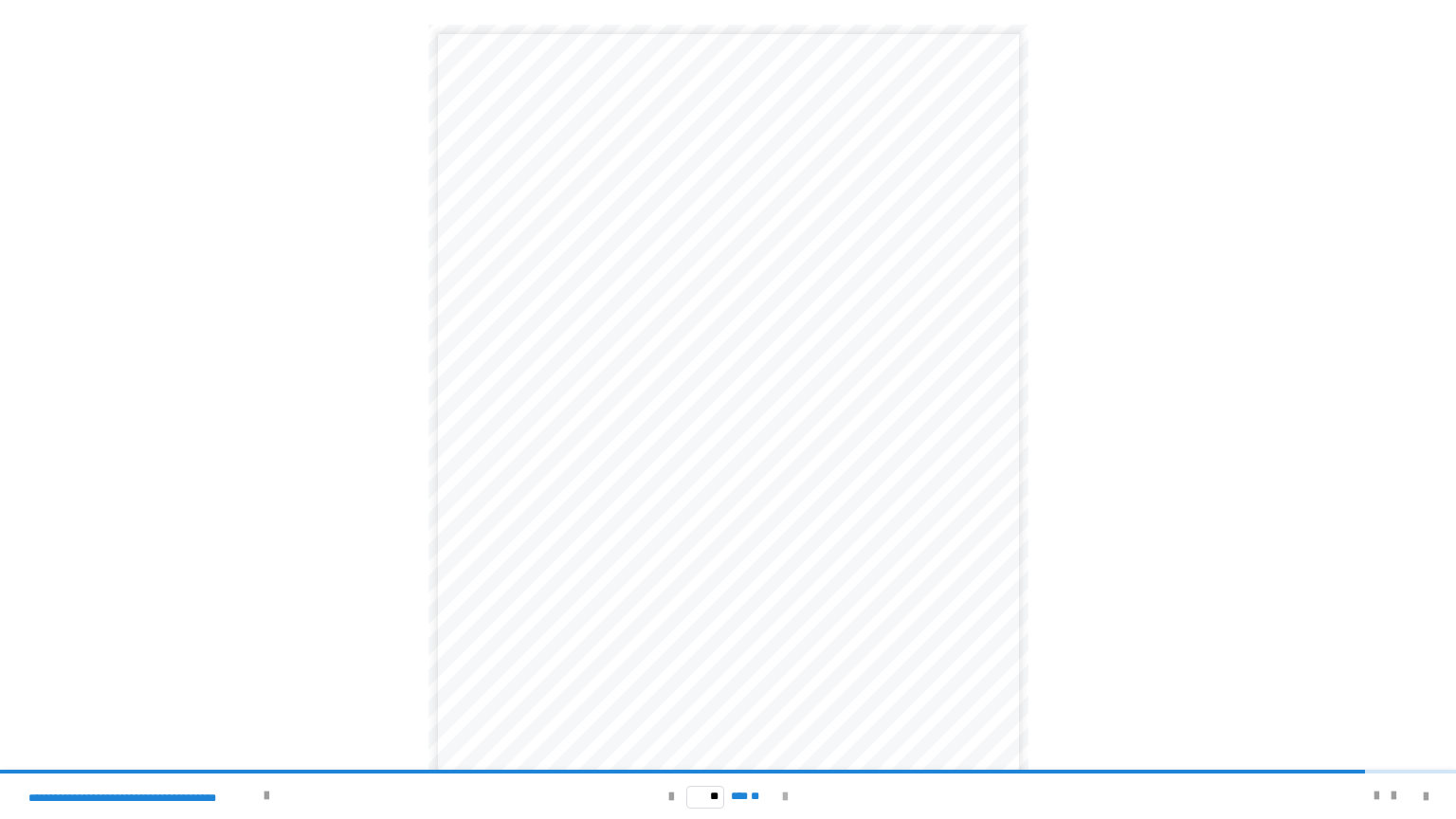 click at bounding box center (785, 796) 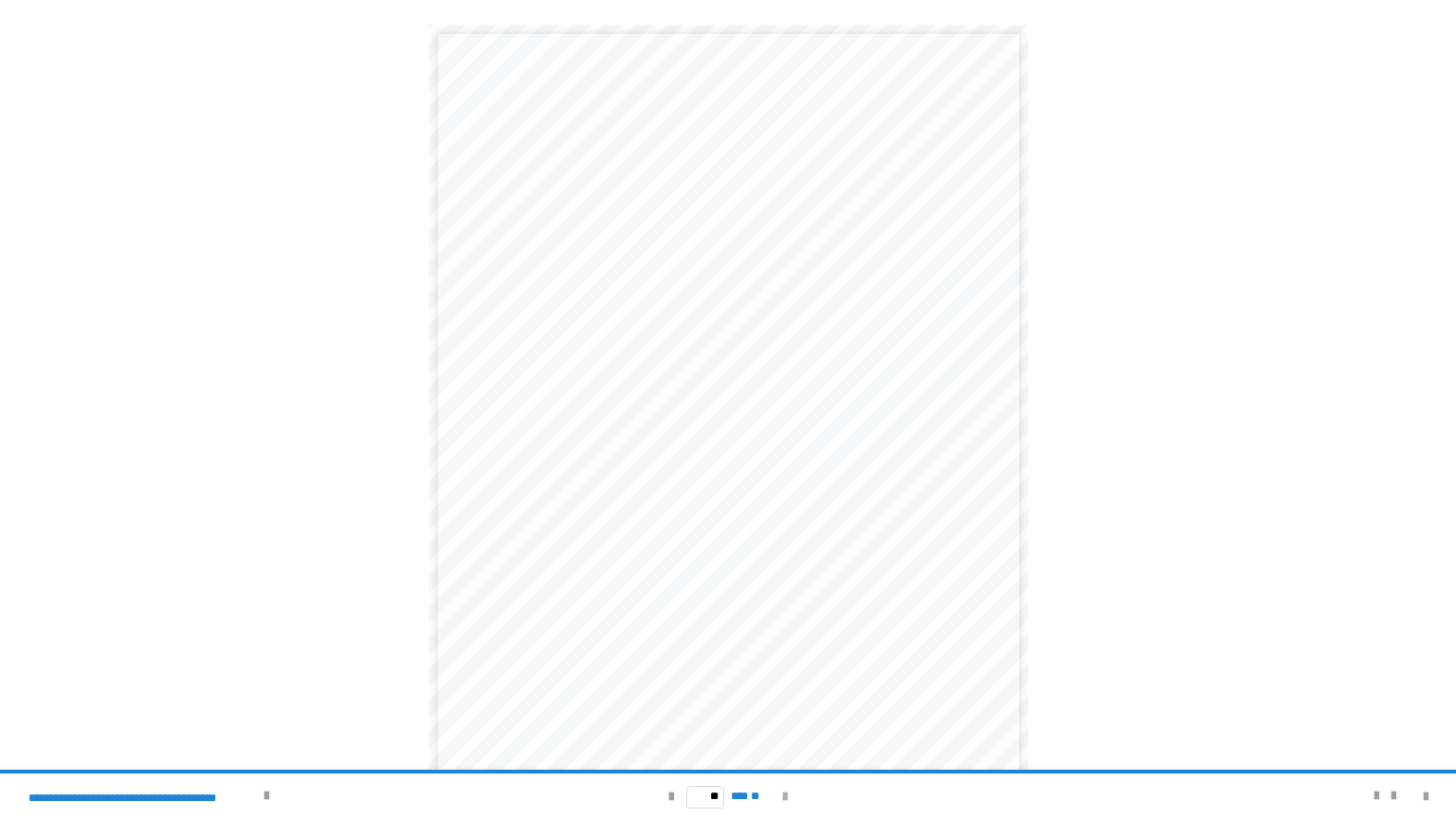 click on "** *** **" at bounding box center [728, 796] 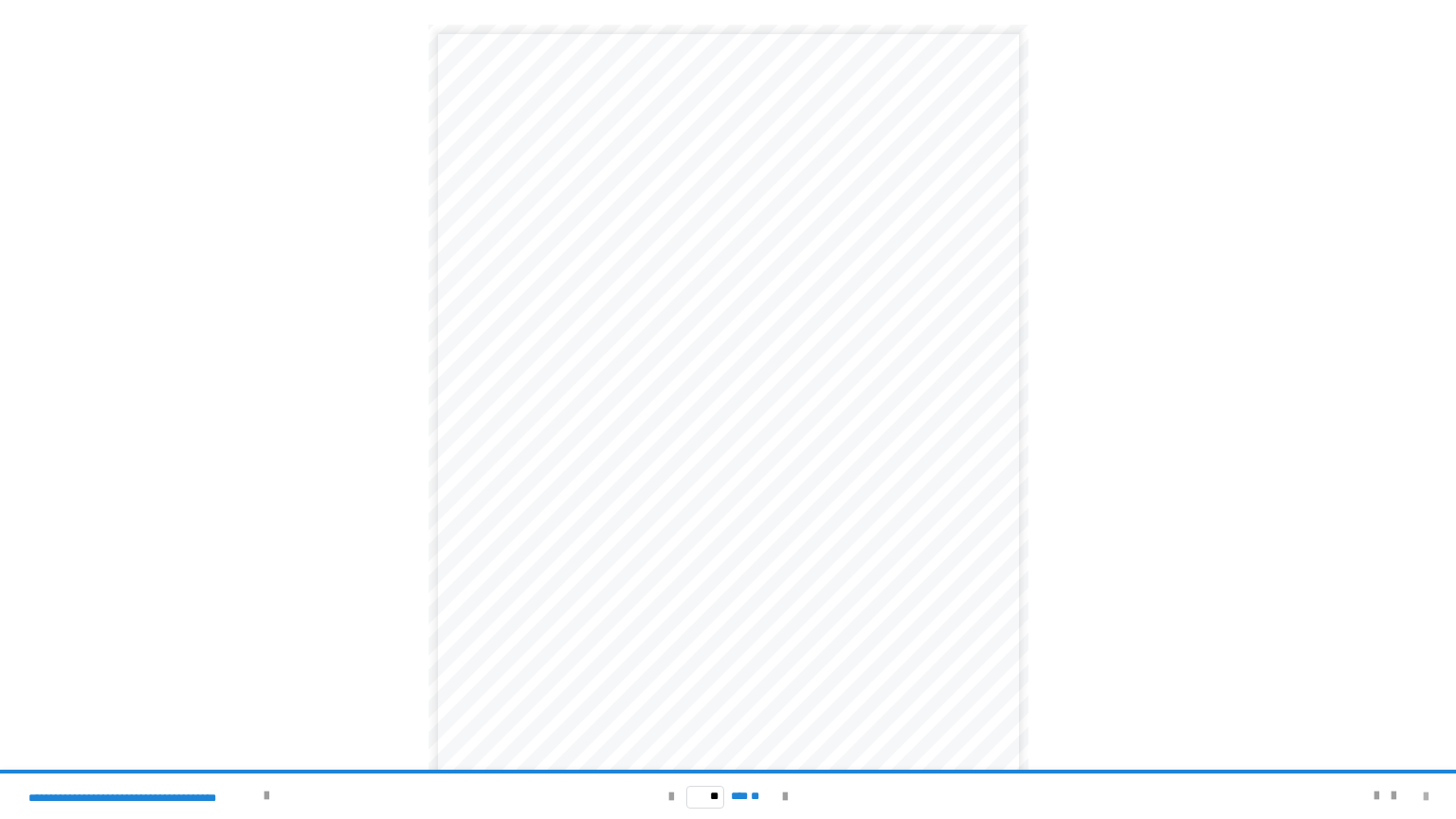 click at bounding box center [1426, 797] 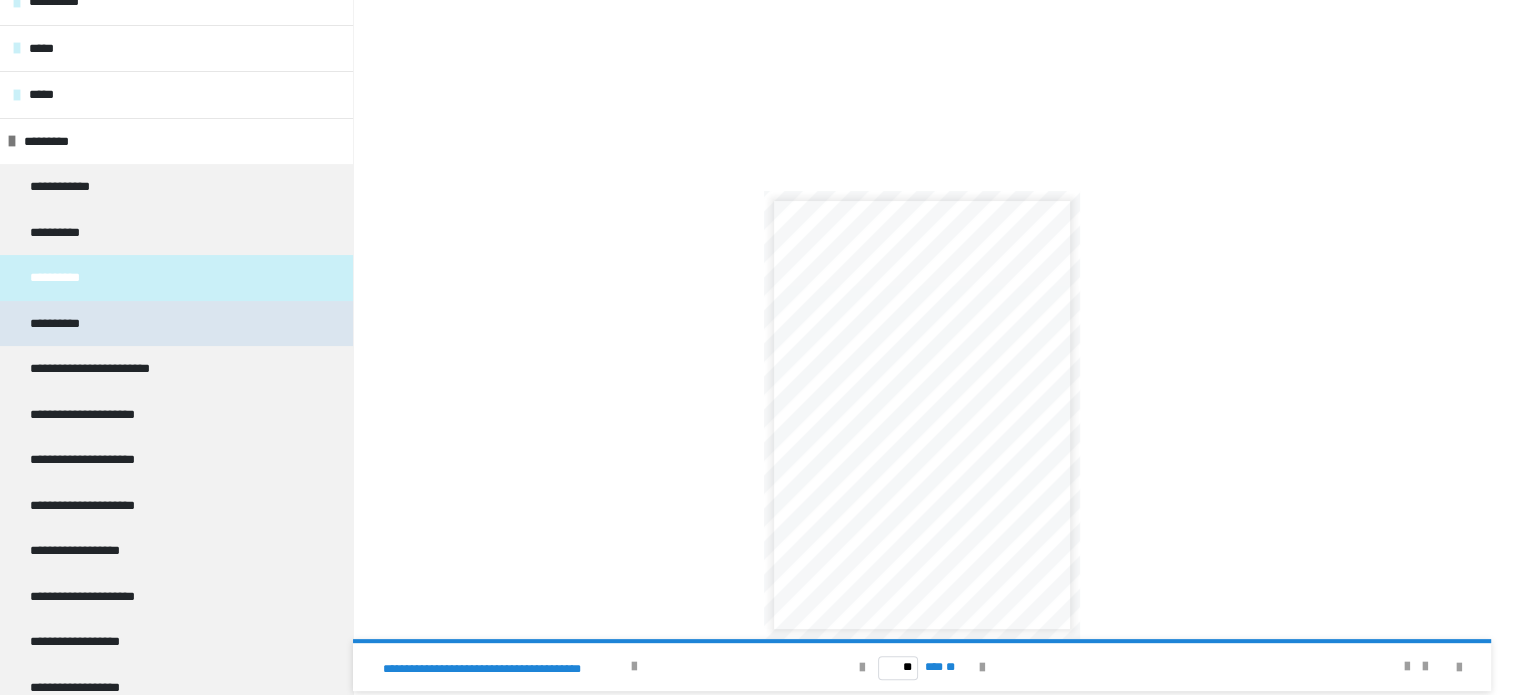 click on "**********" at bounding box center [176, 324] 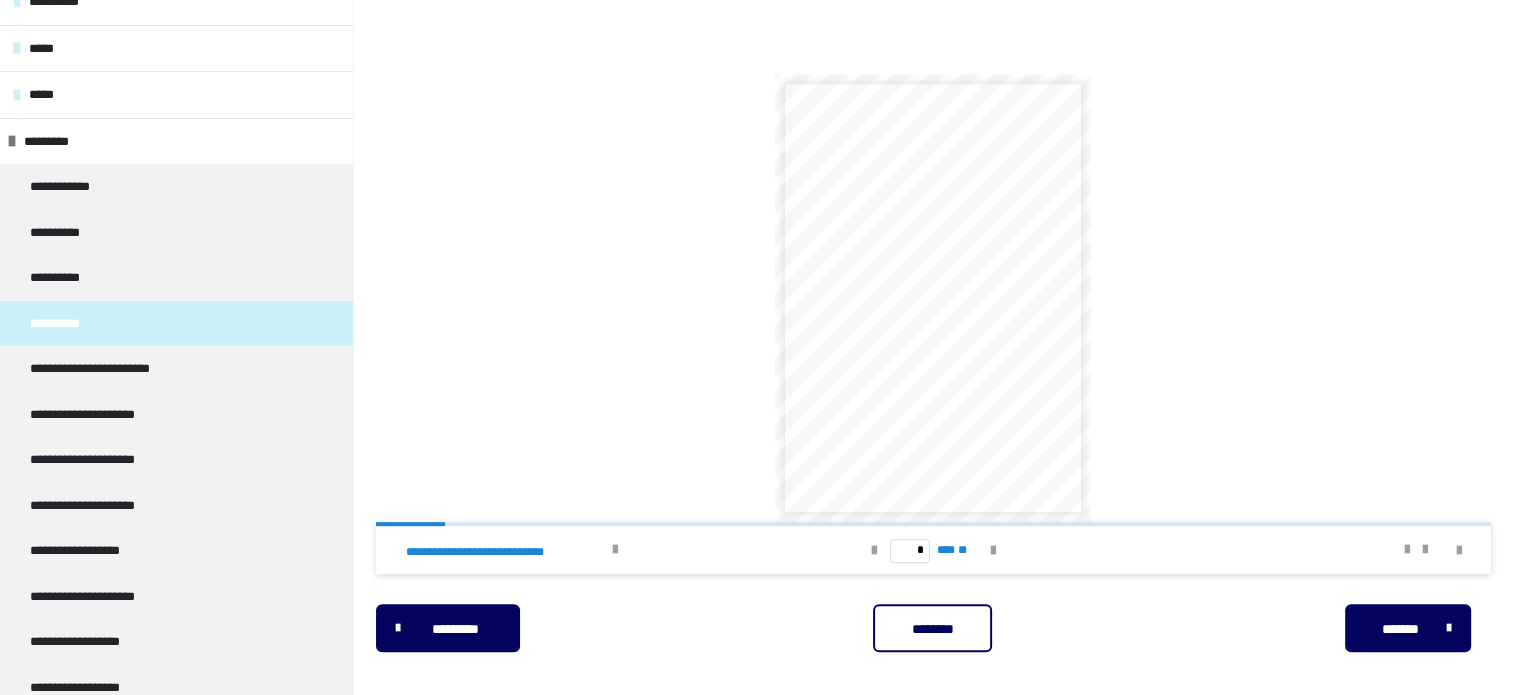 scroll, scrollTop: 166, scrollLeft: 0, axis: vertical 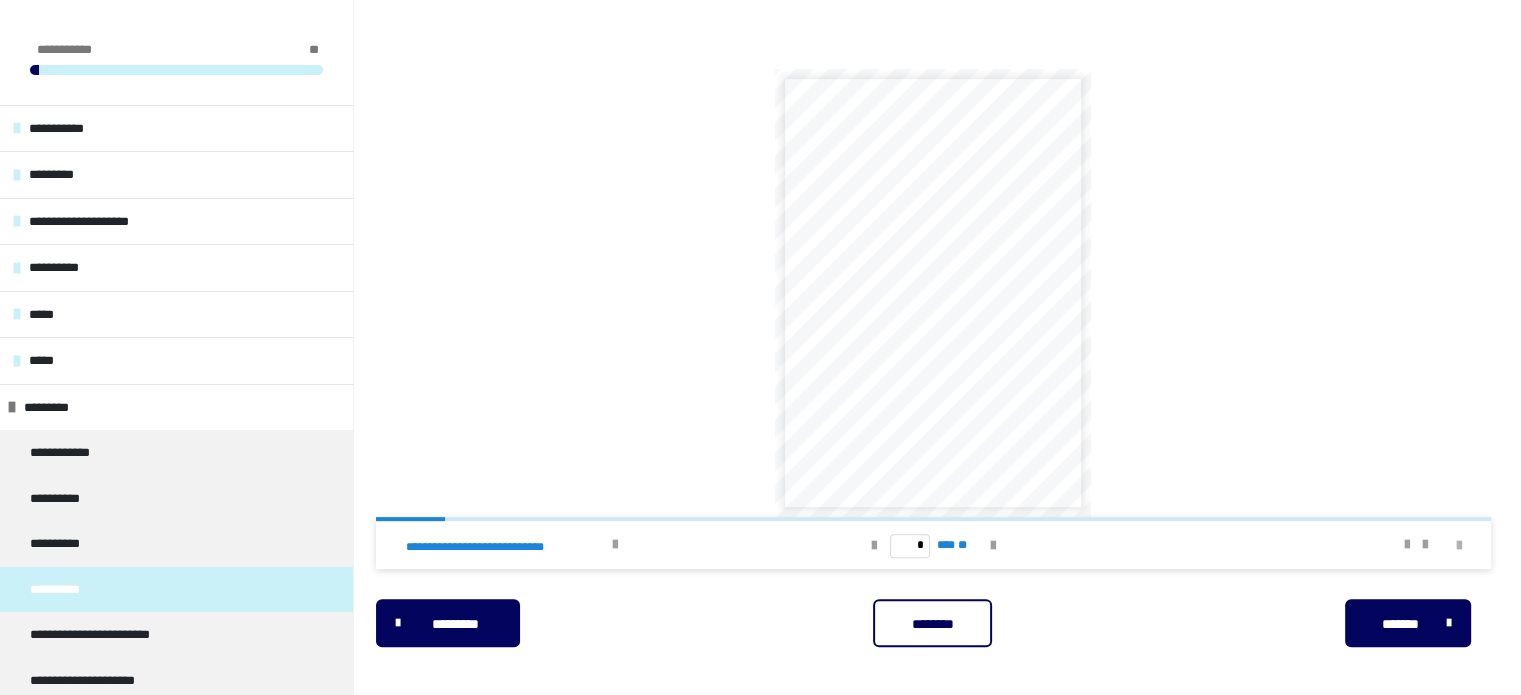 click at bounding box center (1459, 546) 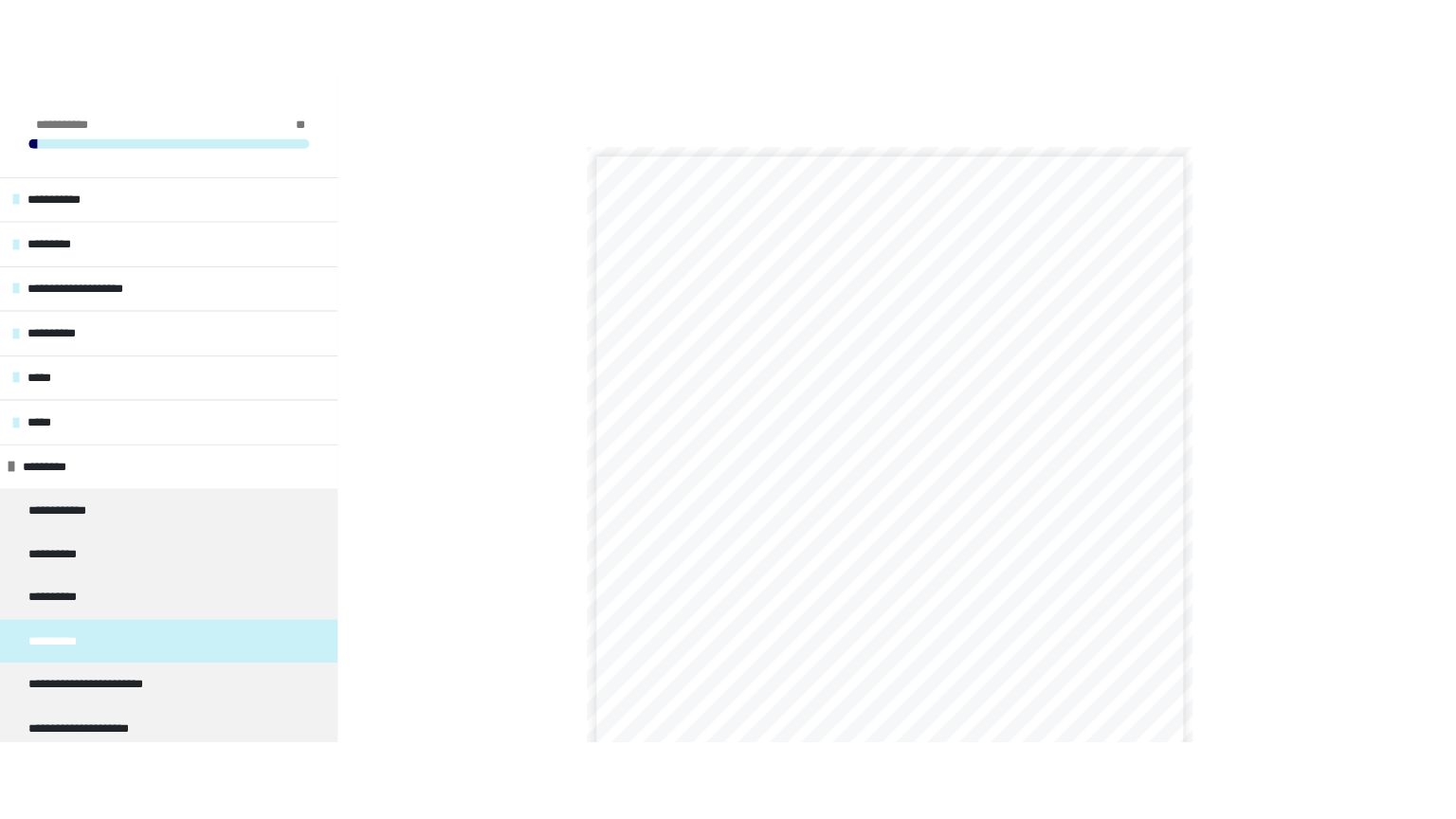 scroll, scrollTop: 452, scrollLeft: 0, axis: vertical 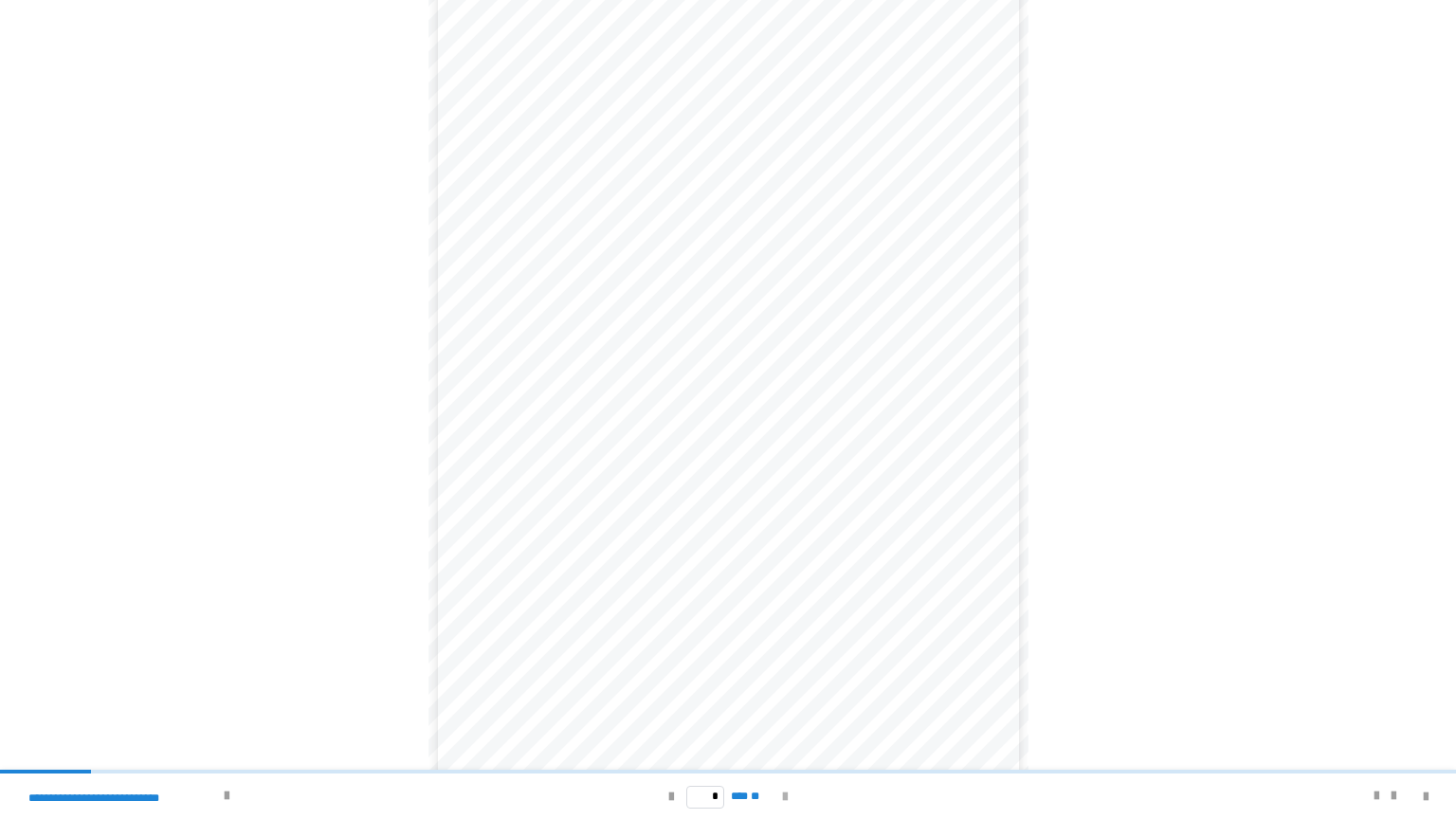 click at bounding box center [785, 797] 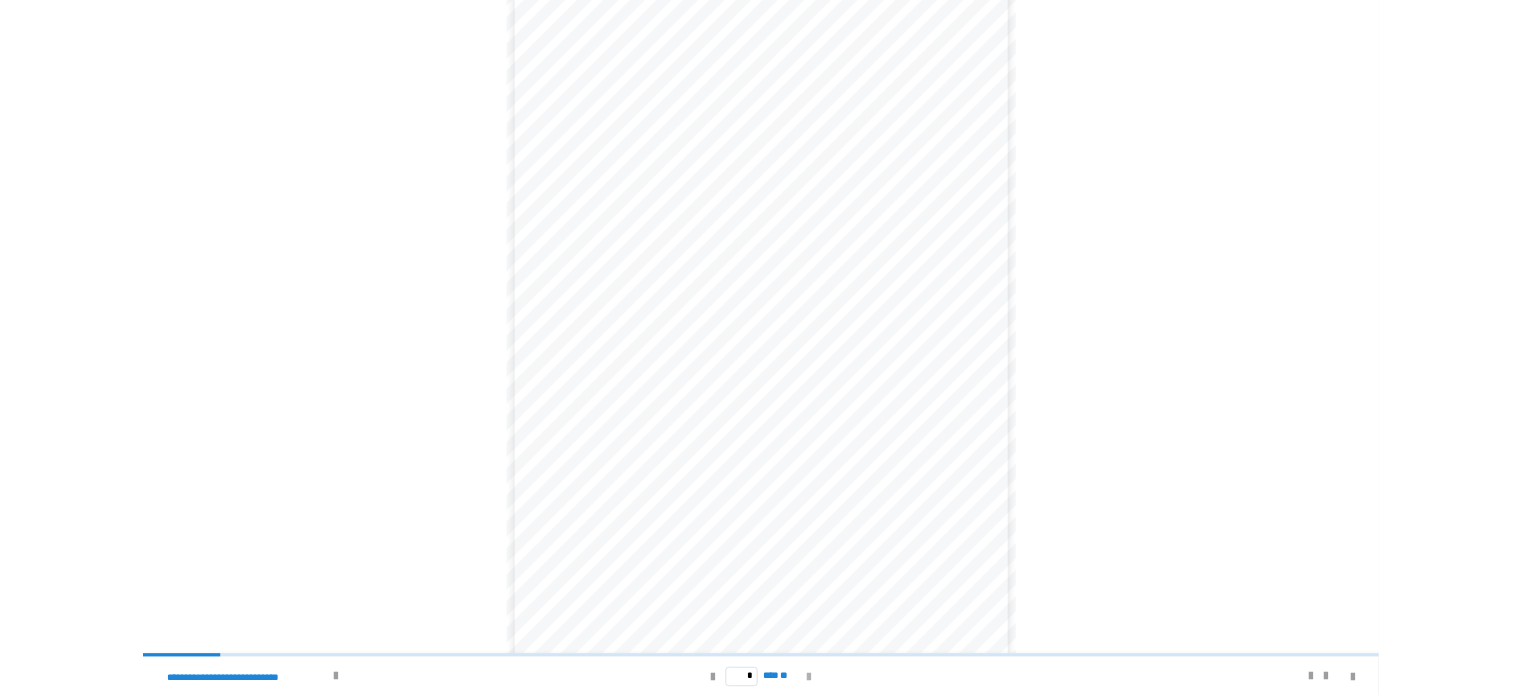scroll, scrollTop: 0, scrollLeft: 0, axis: both 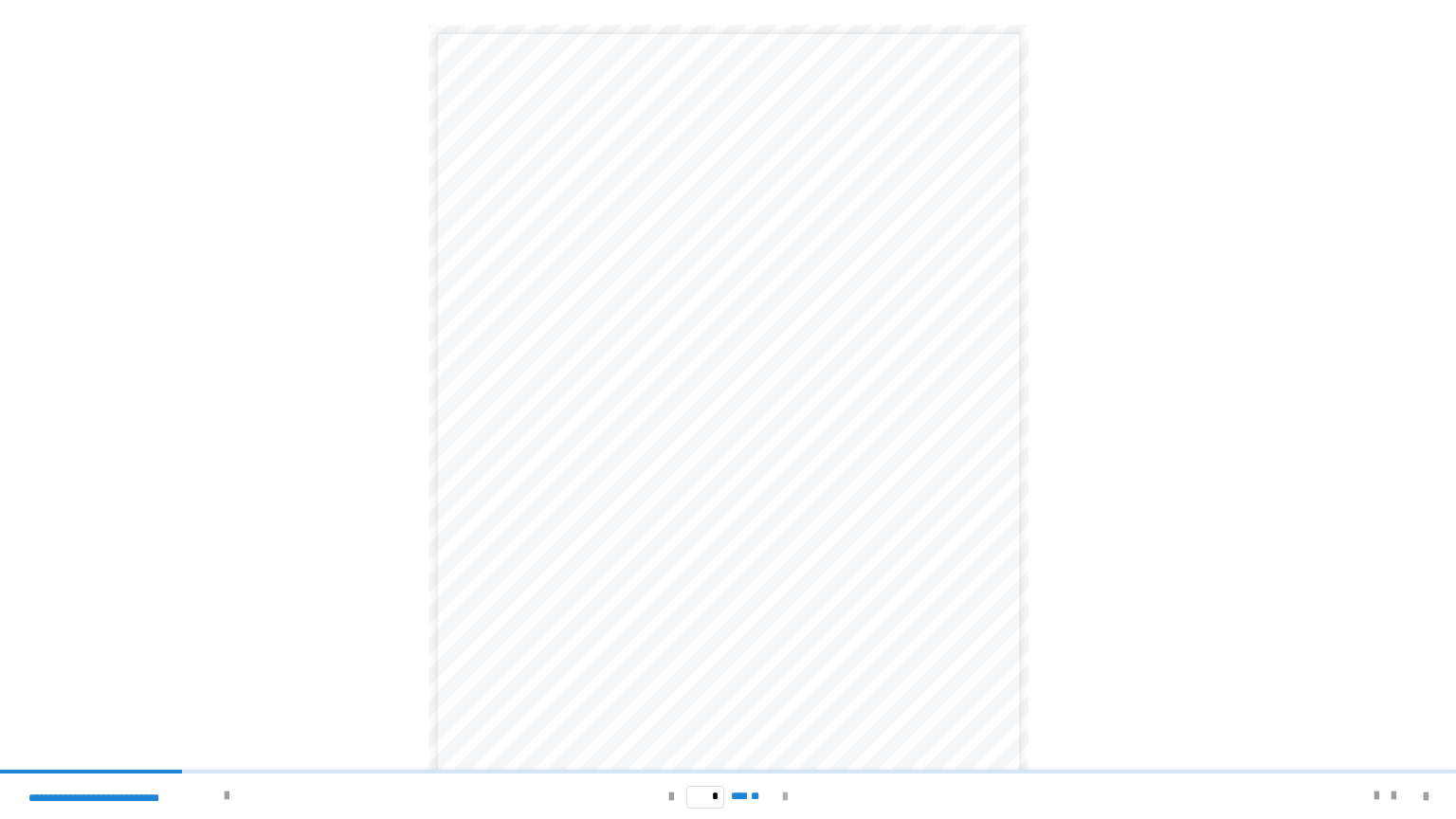 click at bounding box center [785, 797] 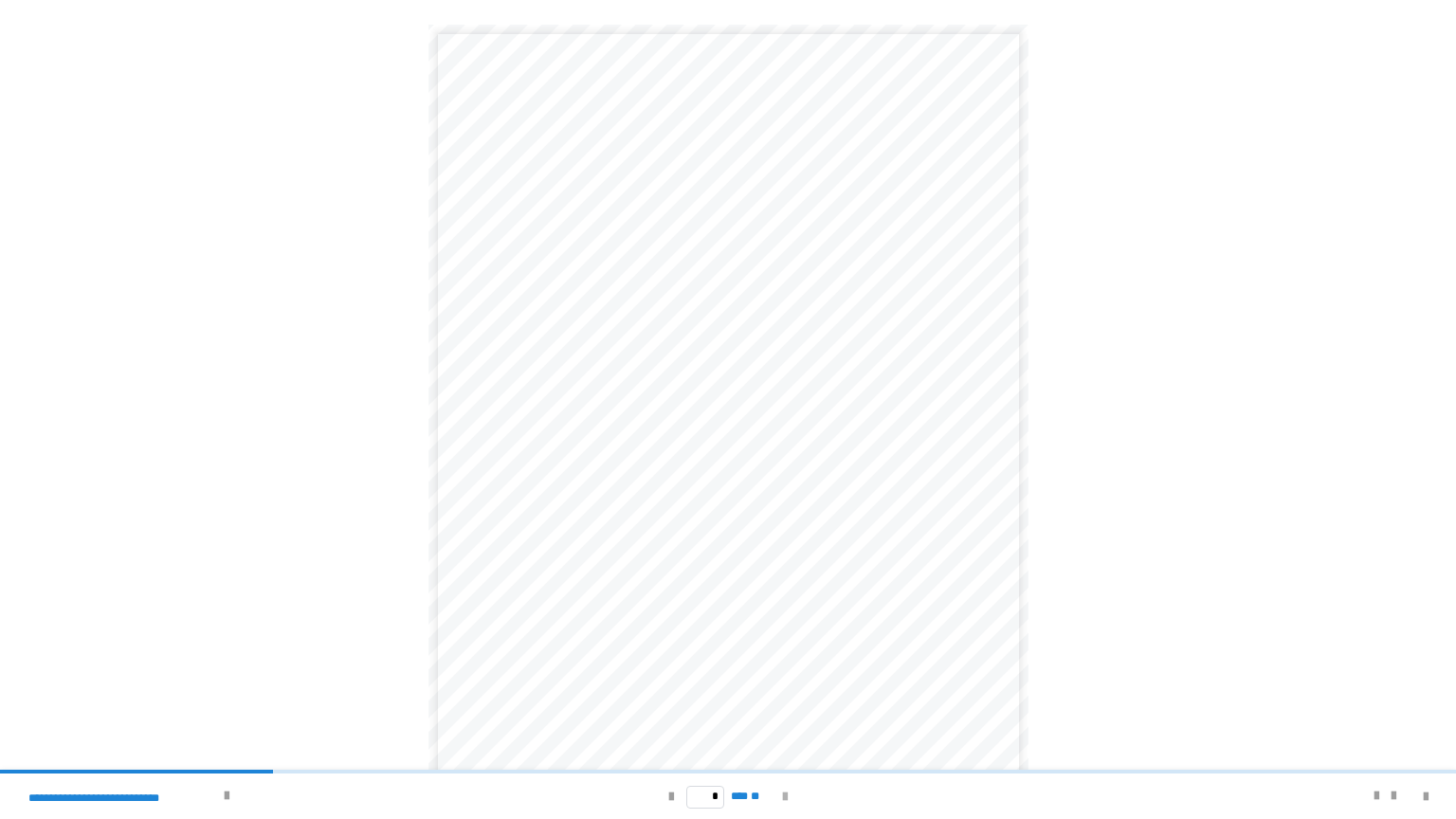 click at bounding box center [785, 797] 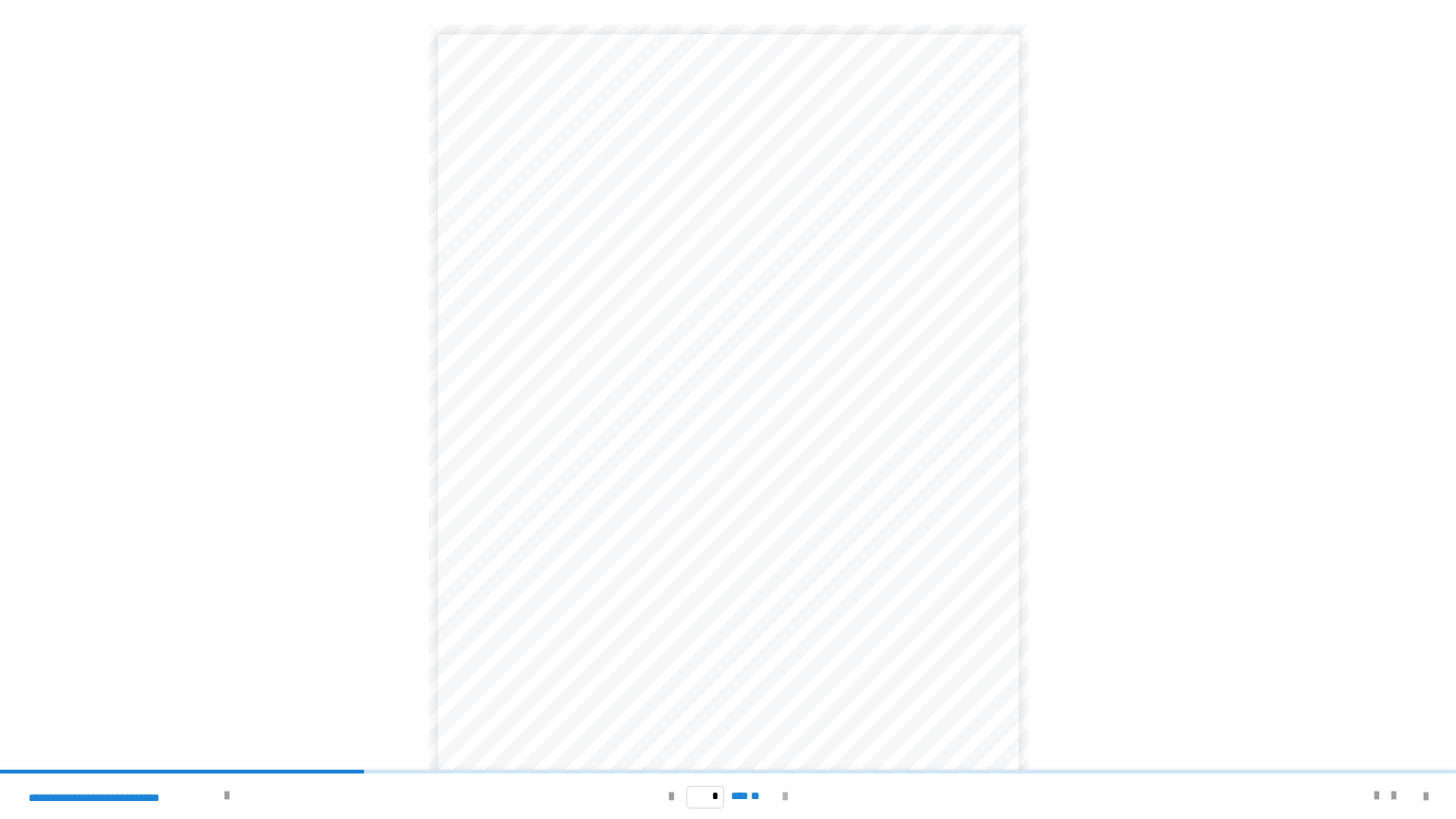 click at bounding box center (785, 797) 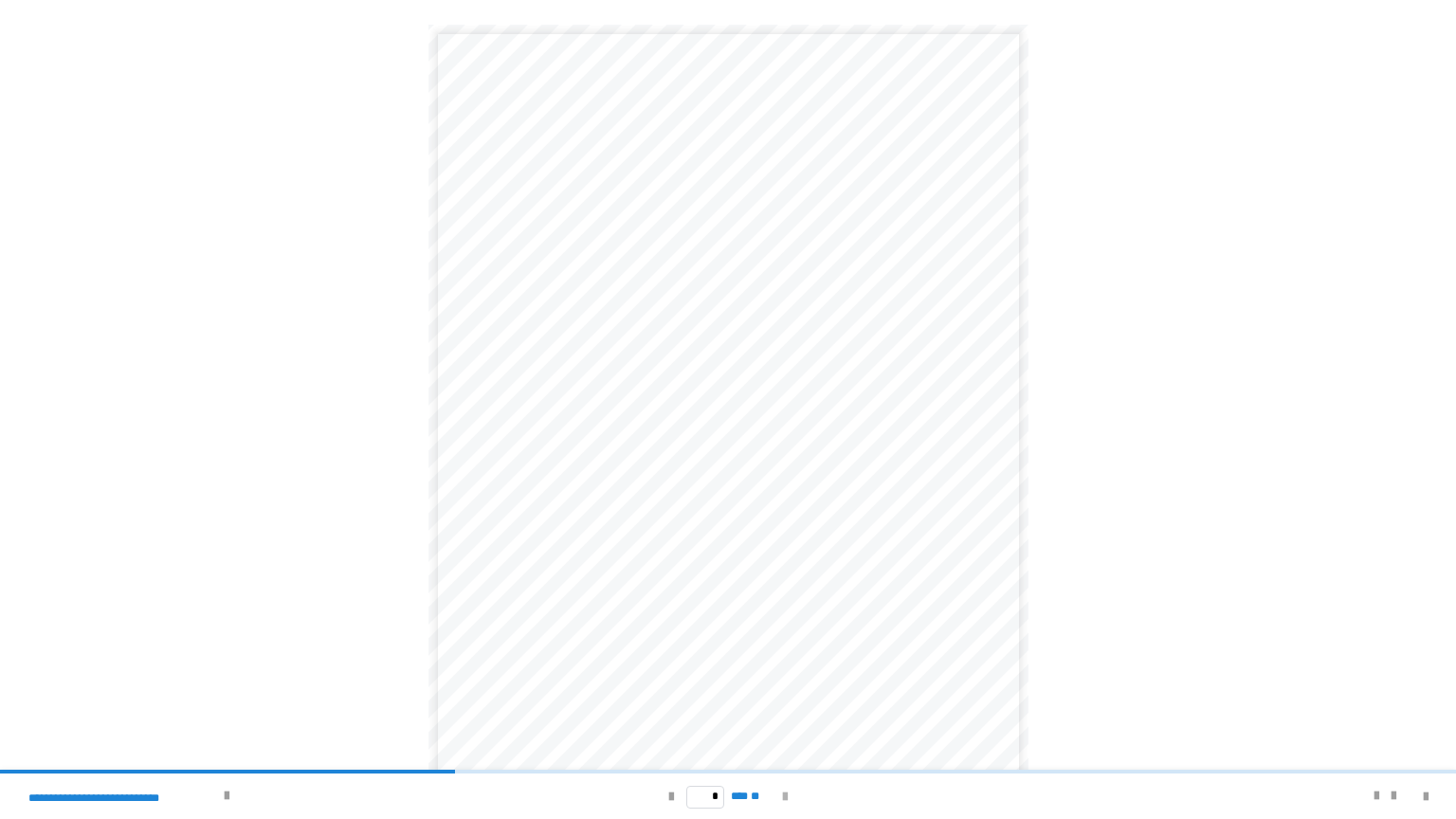 click at bounding box center (785, 797) 